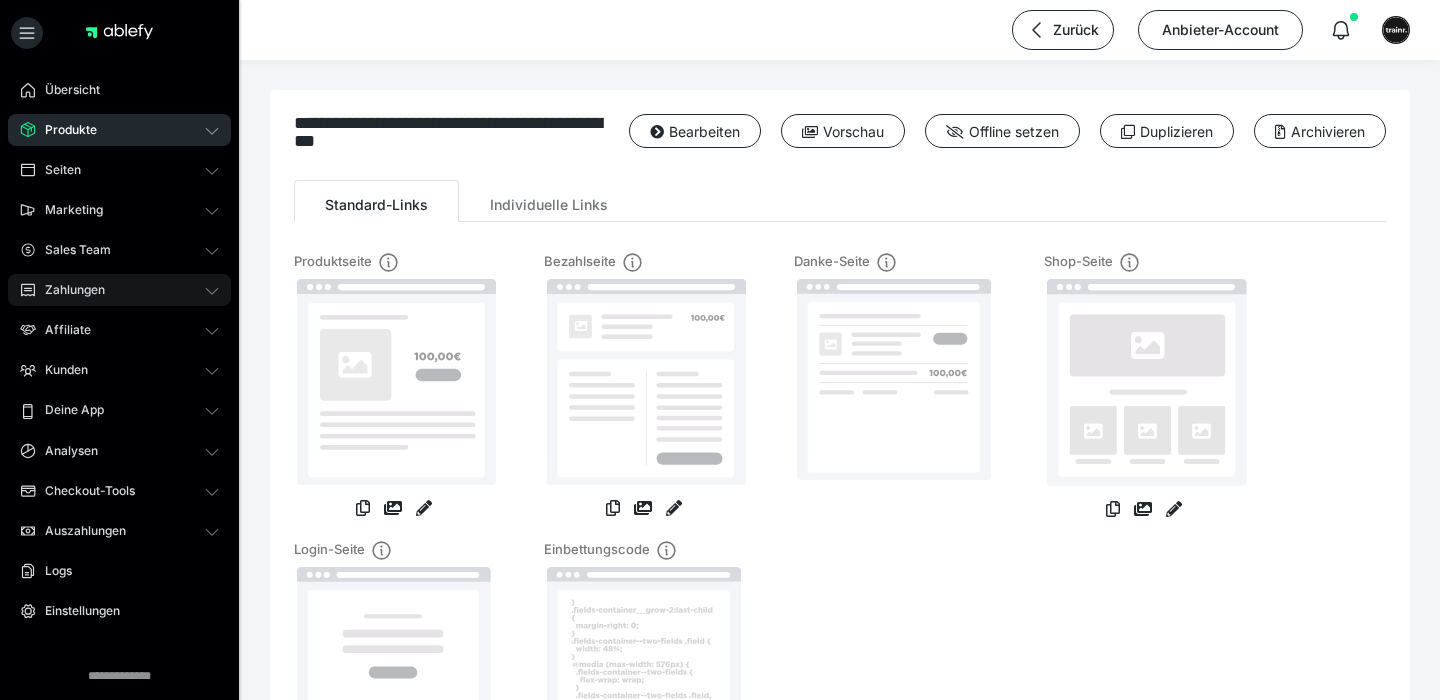 scroll, scrollTop: 0, scrollLeft: 0, axis: both 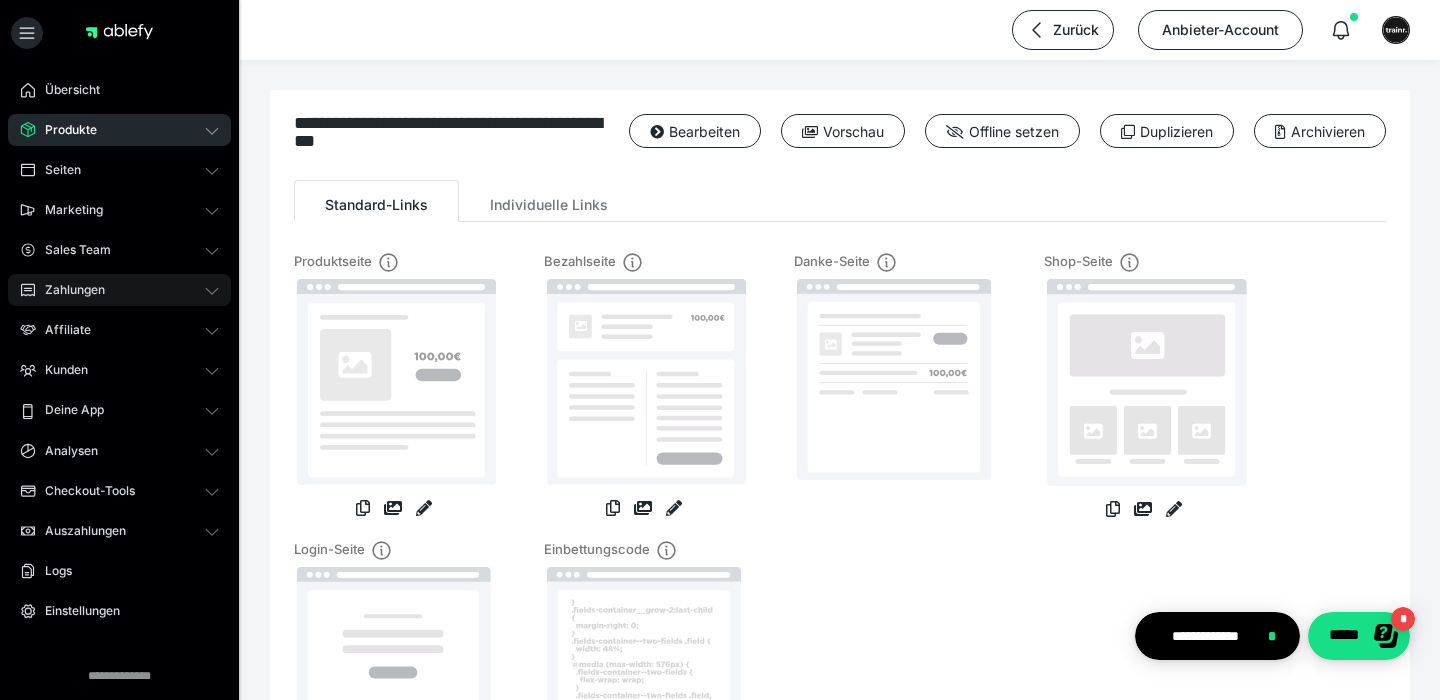 click on "Zahlungen" at bounding box center (119, 290) 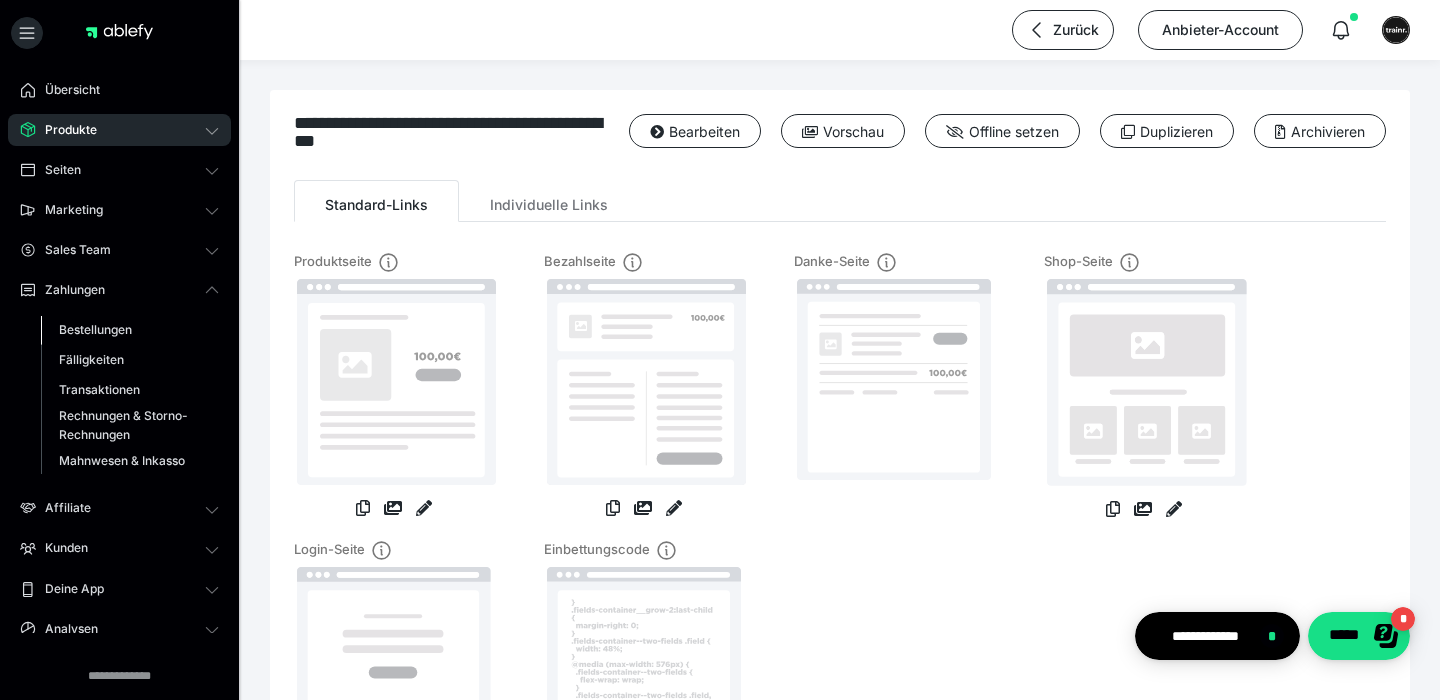 click on "Bestellungen" at bounding box center [95, 329] 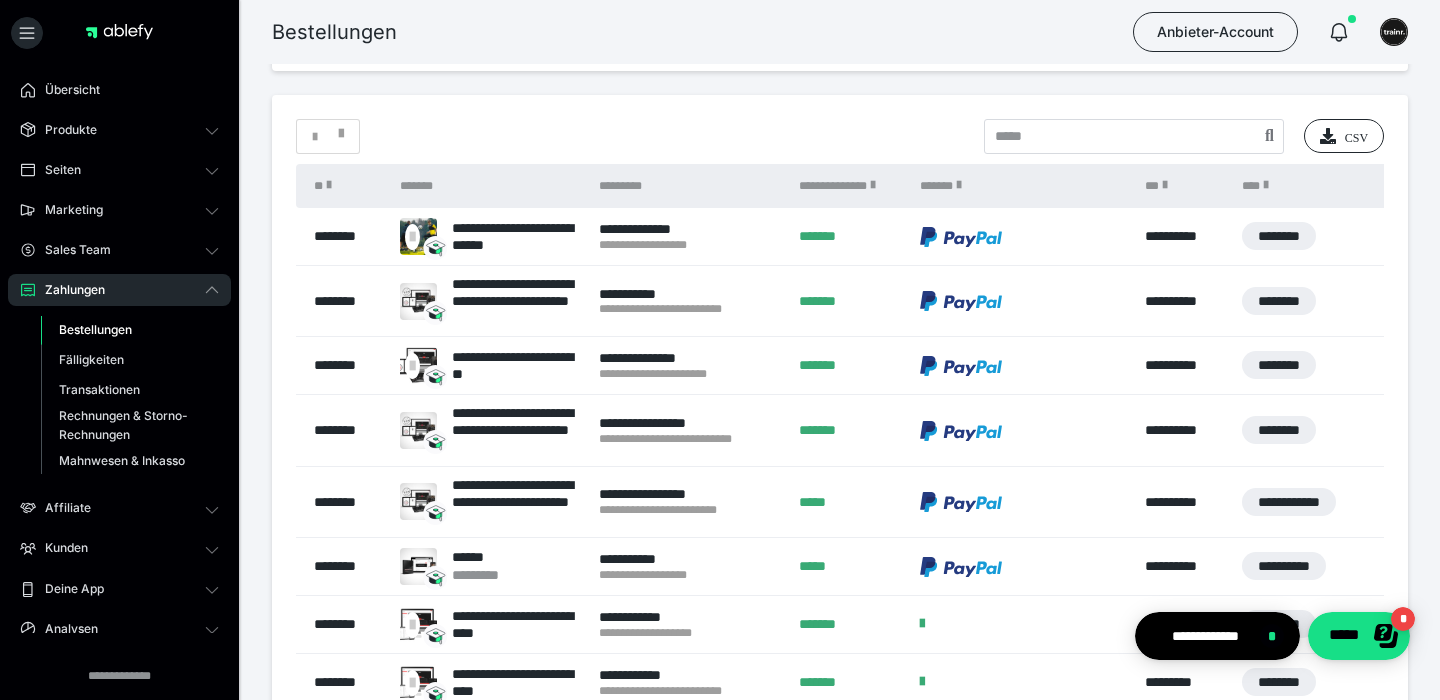 scroll, scrollTop: 425, scrollLeft: 0, axis: vertical 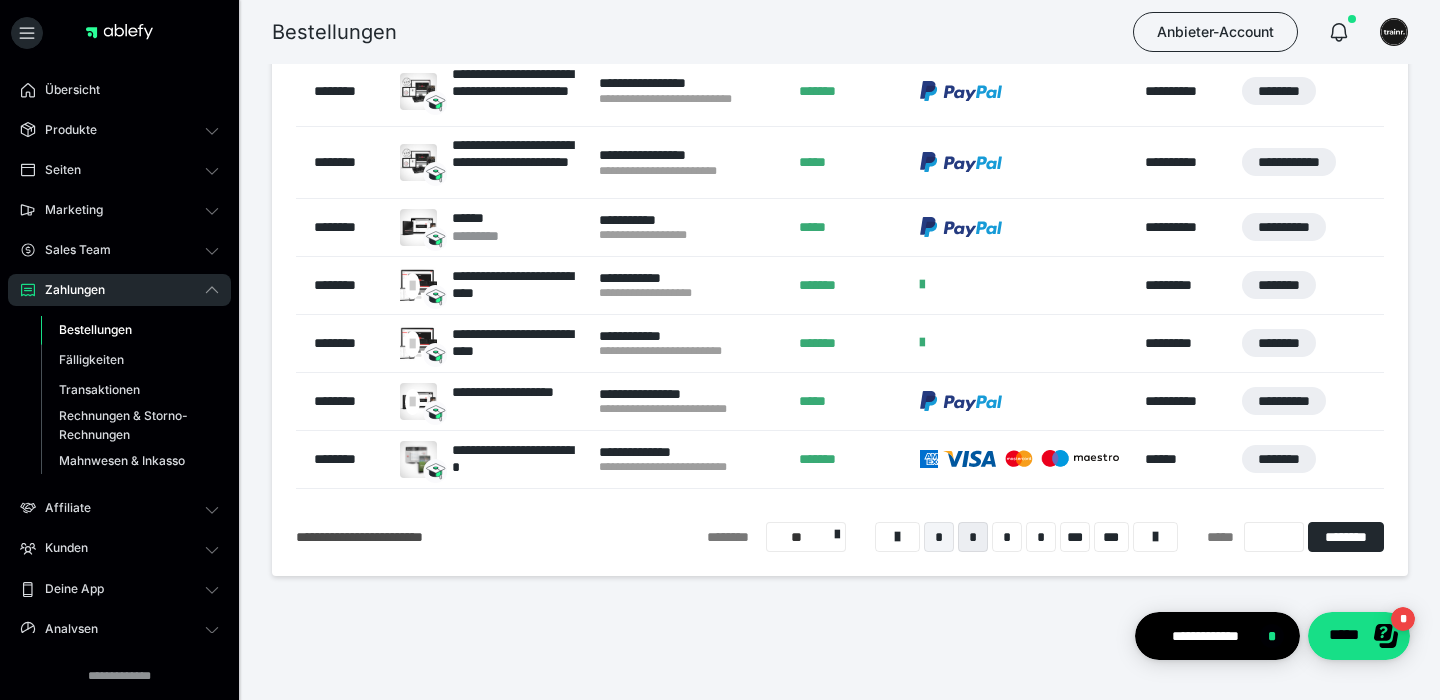 click on "*" at bounding box center (939, 537) 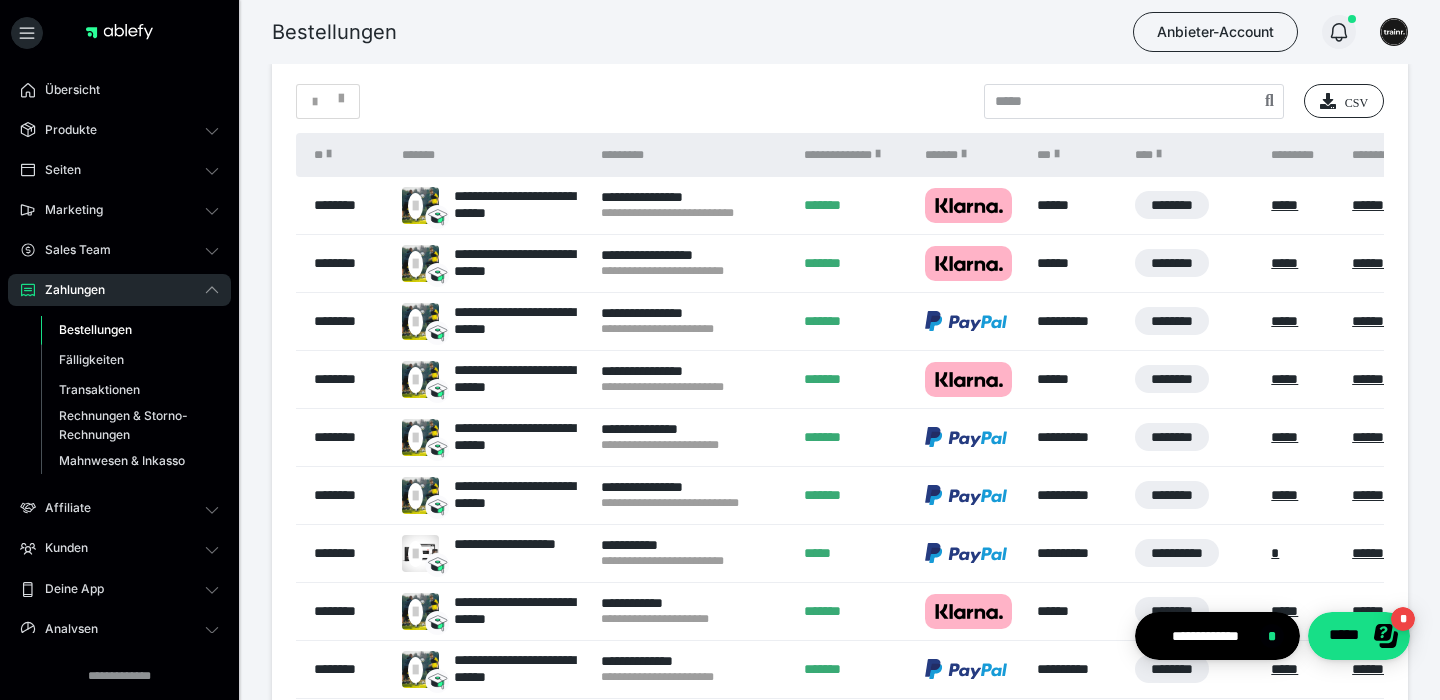 click 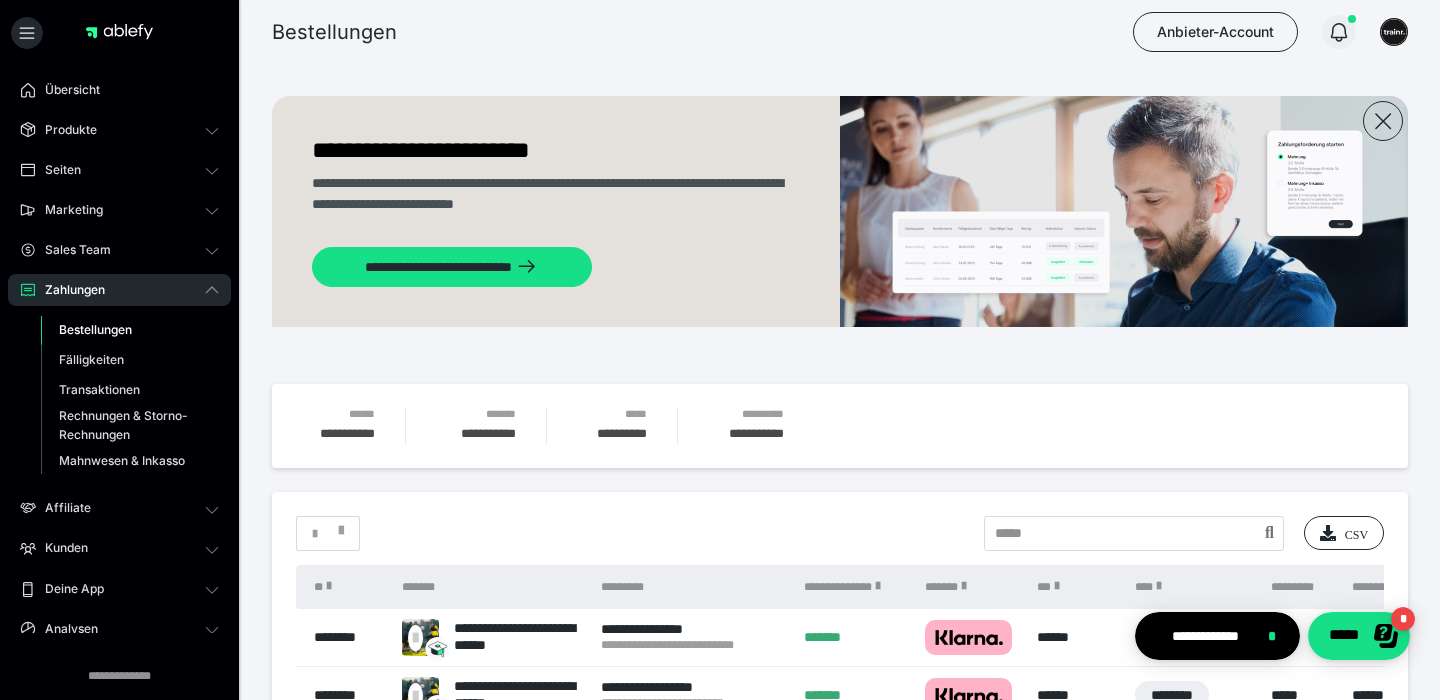 click at bounding box center (1339, 32) 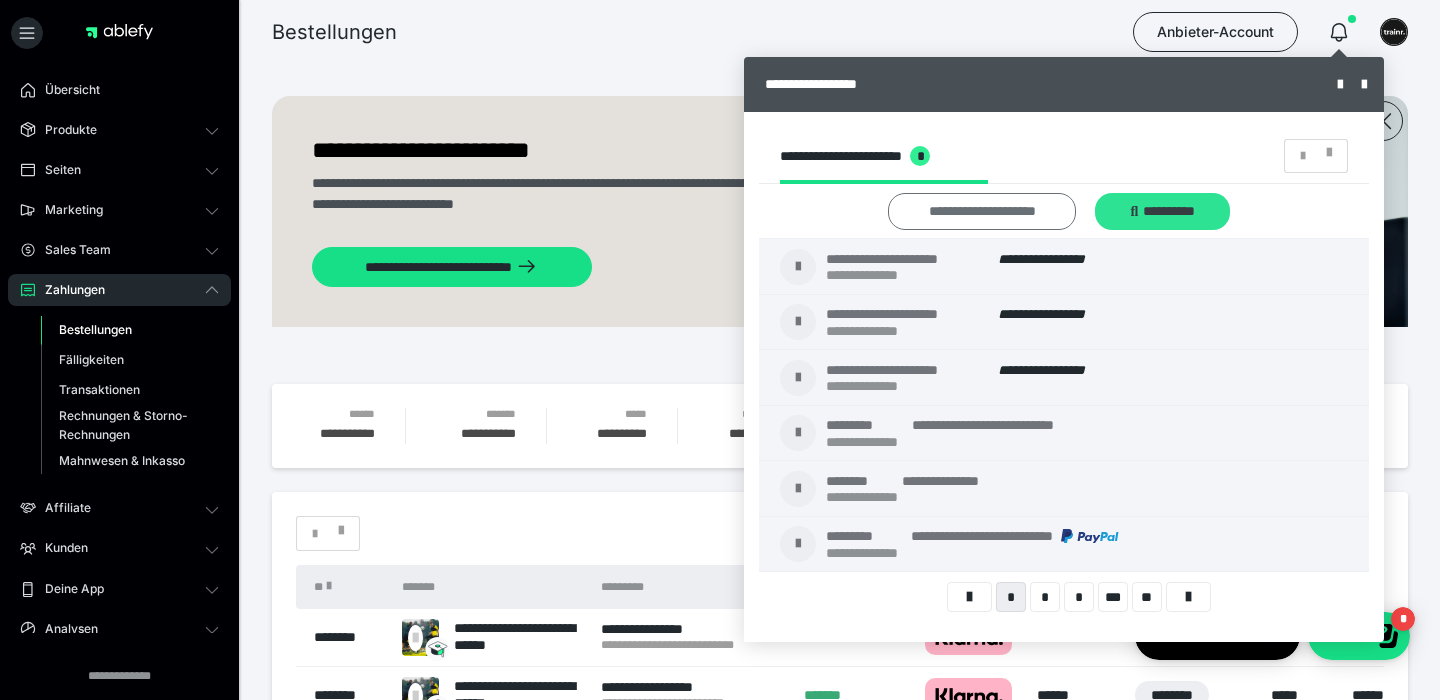 click on "**********" at bounding box center (982, 211) 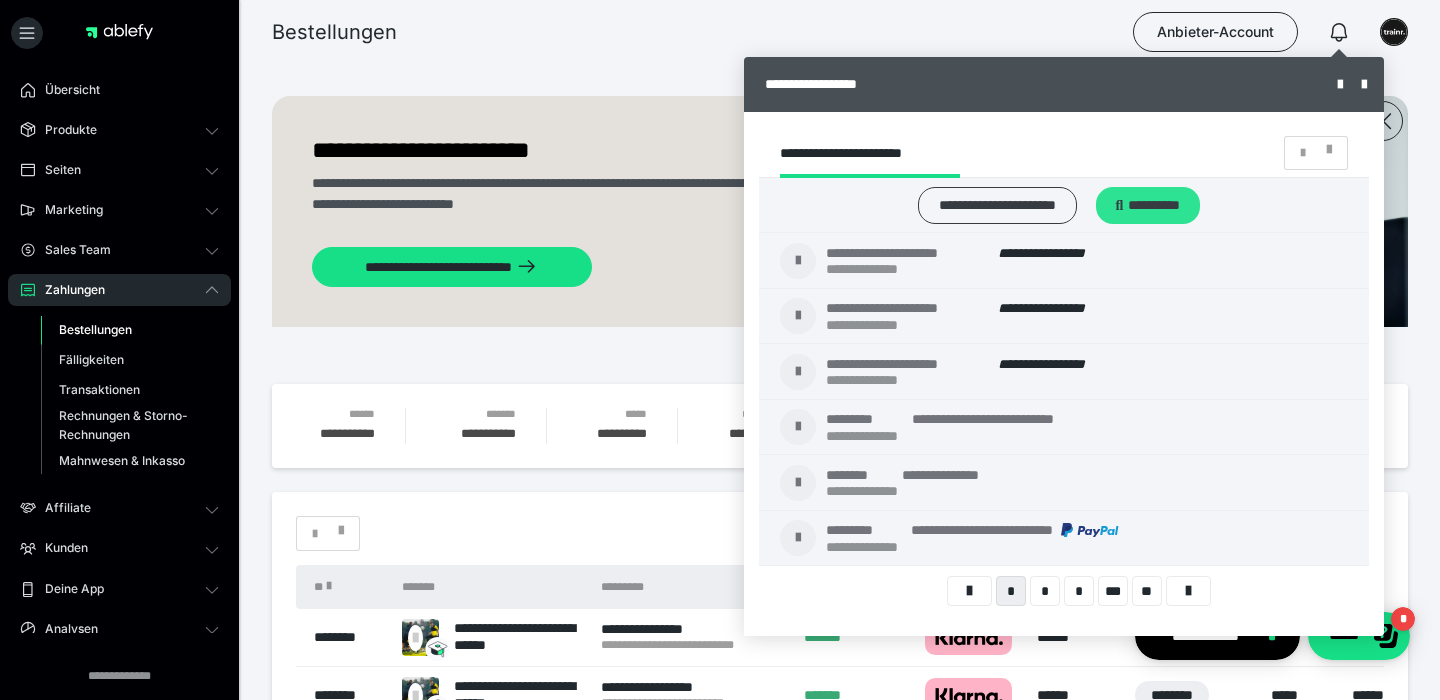 click at bounding box center (720, 350) 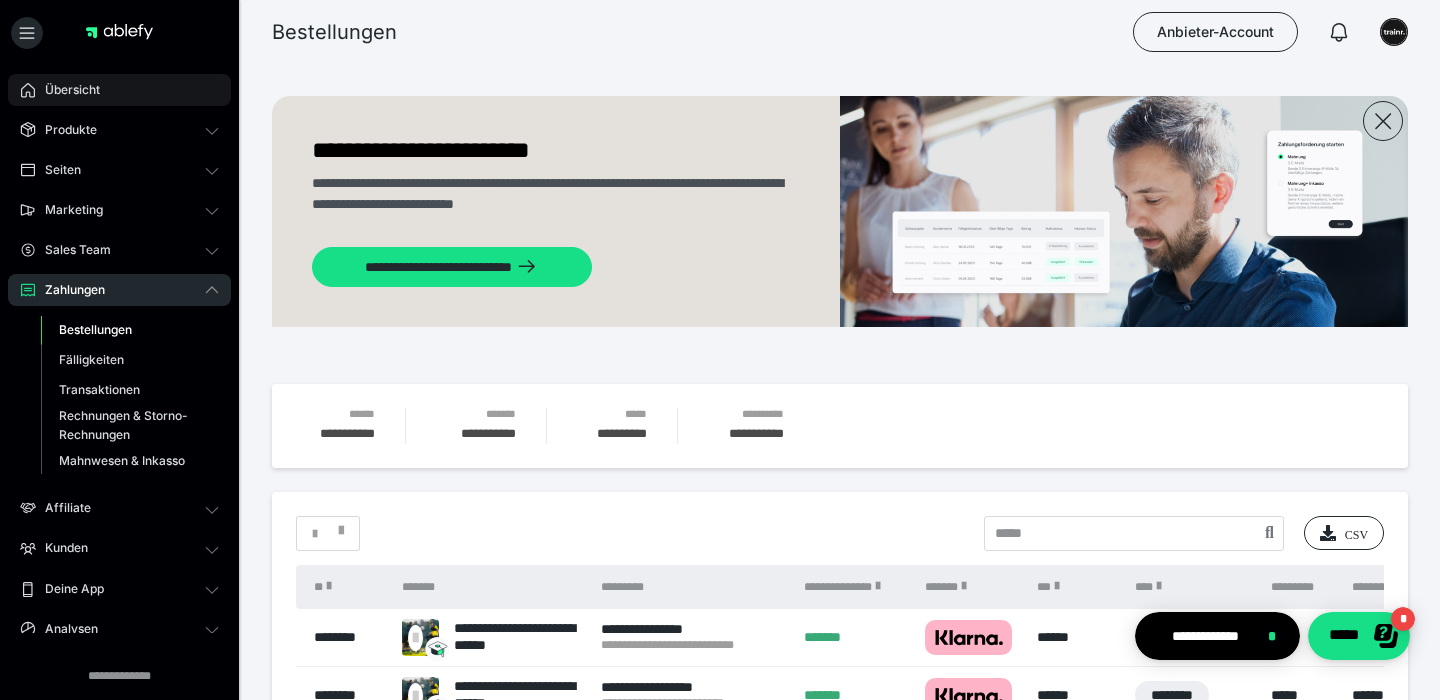 click on "Übersicht" at bounding box center (119, 90) 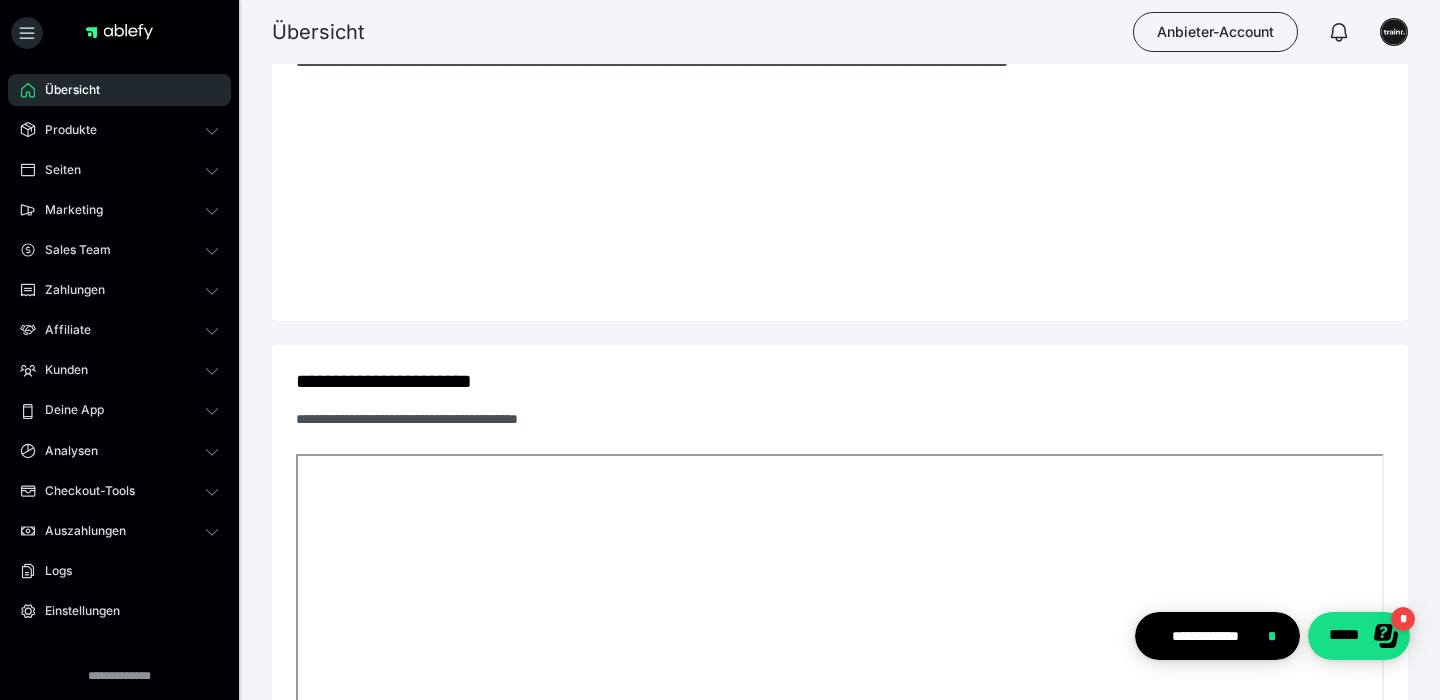 scroll, scrollTop: 0, scrollLeft: 0, axis: both 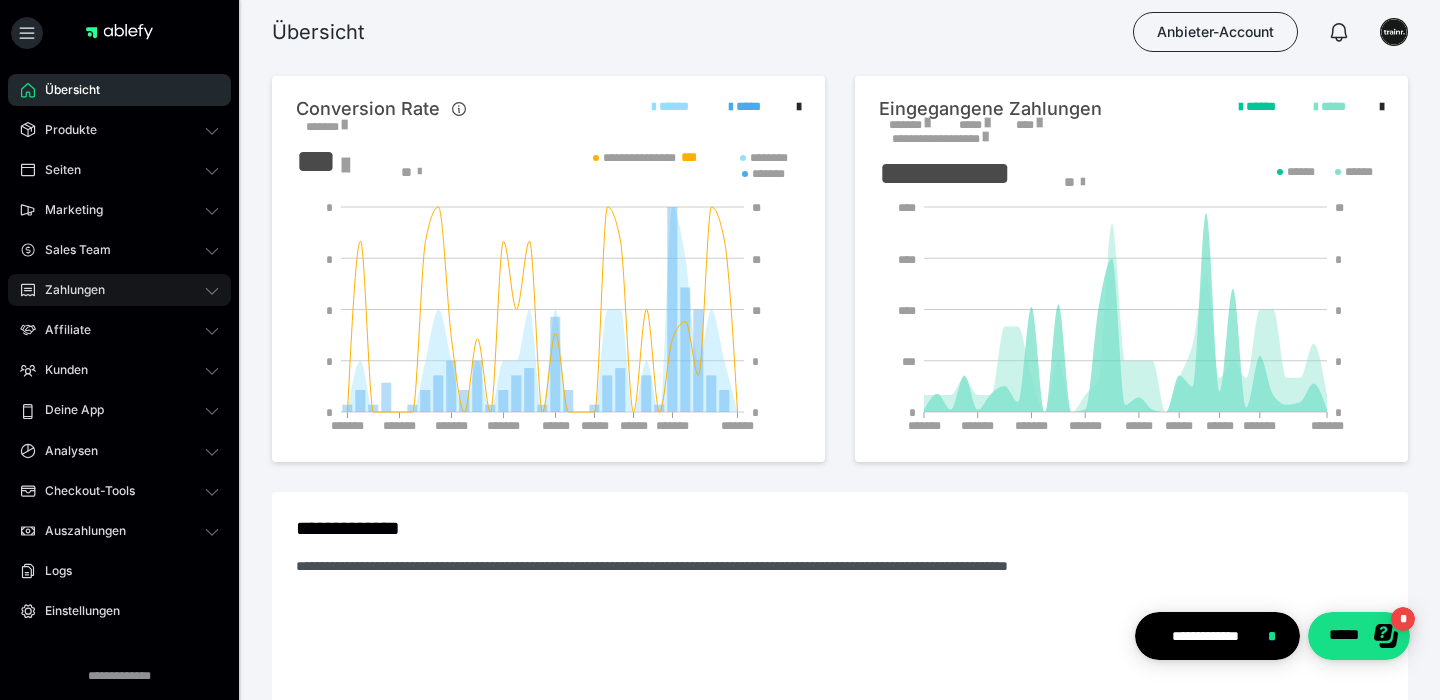 click on "Zahlungen" at bounding box center [119, 290] 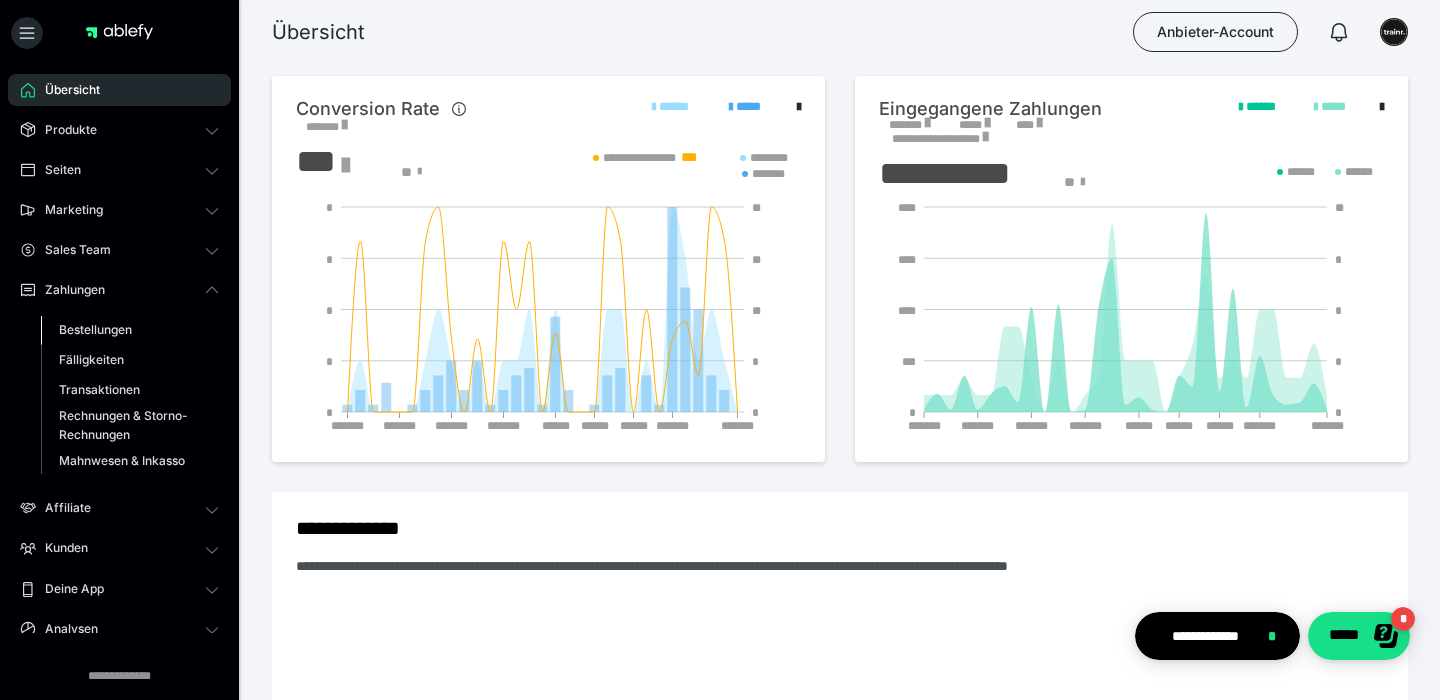 click on "Bestellungen" at bounding box center (130, 330) 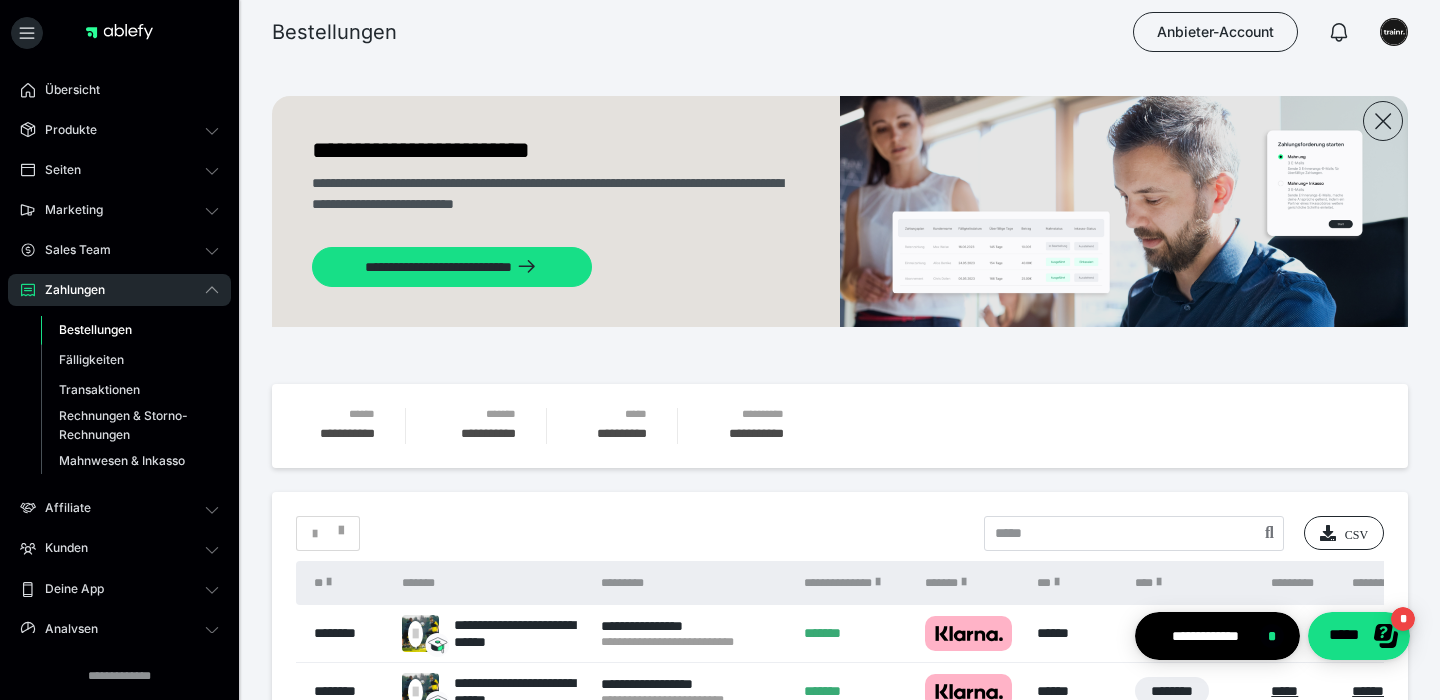 scroll, scrollTop: 7, scrollLeft: 0, axis: vertical 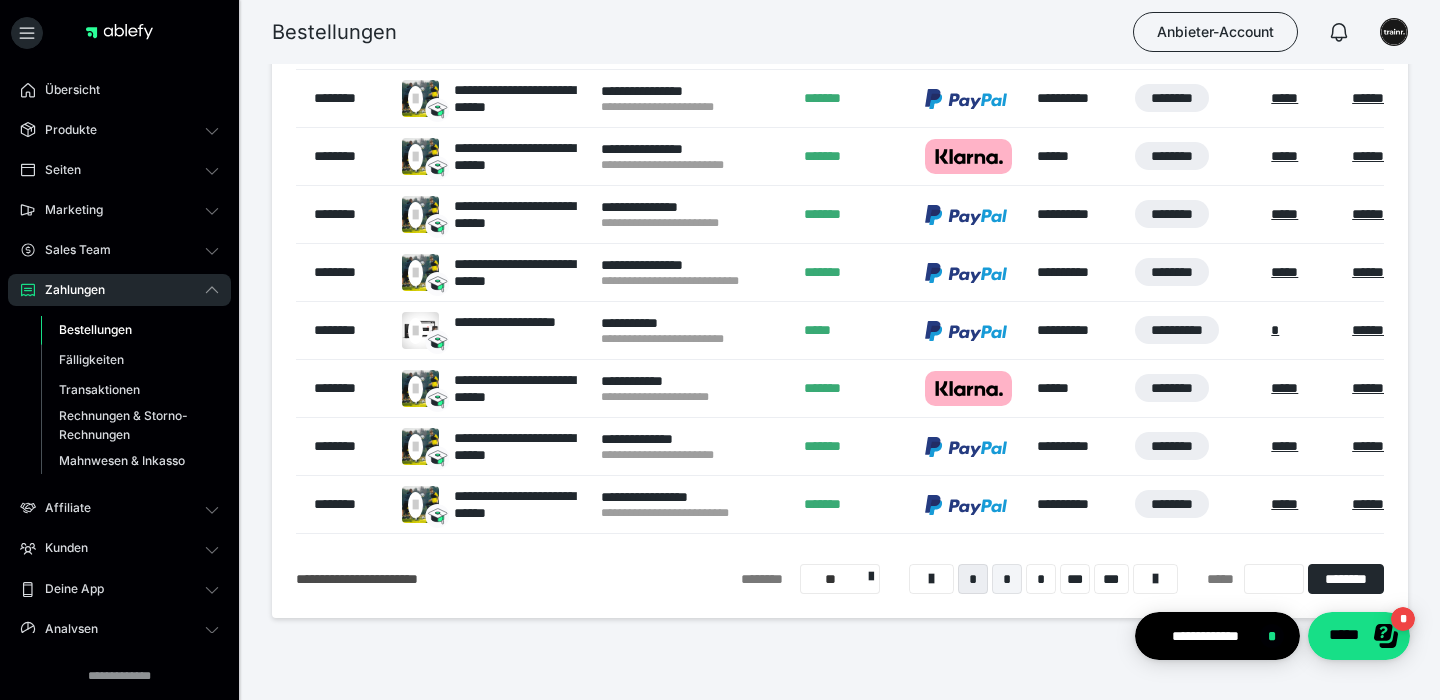 click on "*" at bounding box center [1007, 579] 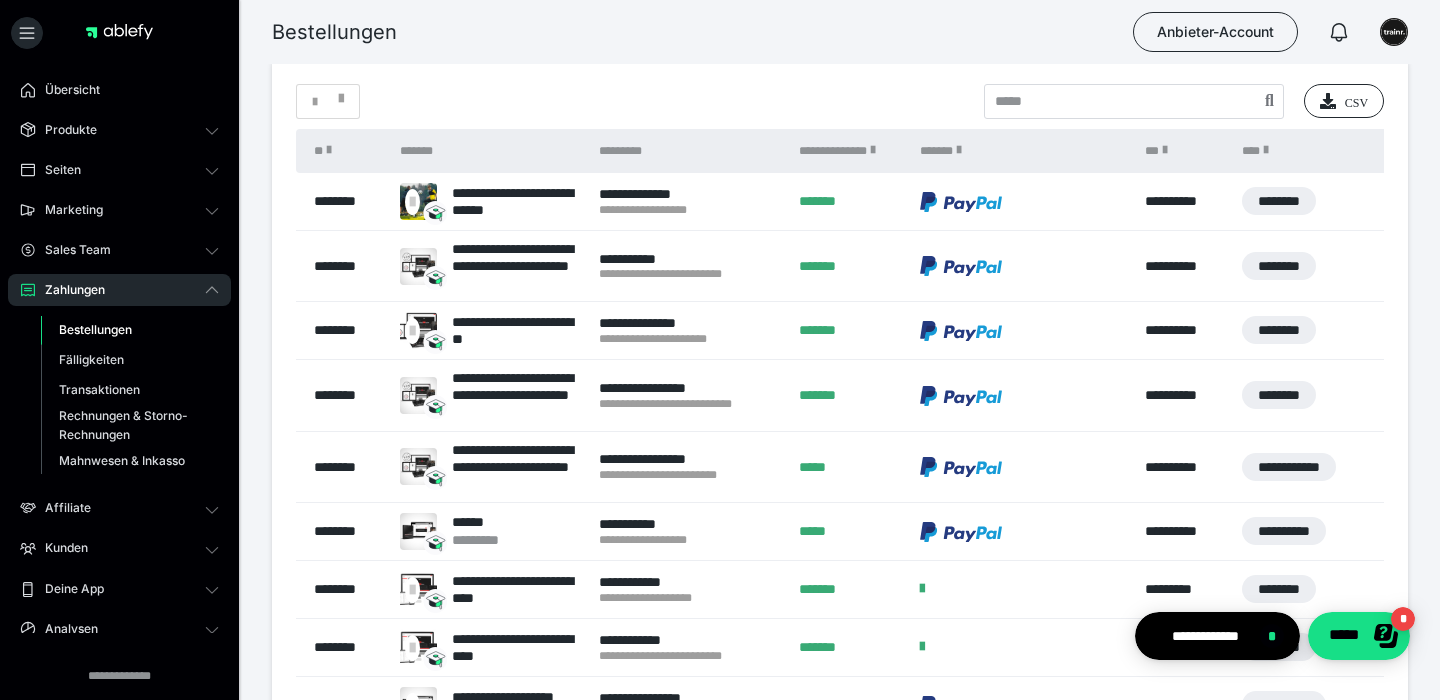 scroll, scrollTop: 579, scrollLeft: 0, axis: vertical 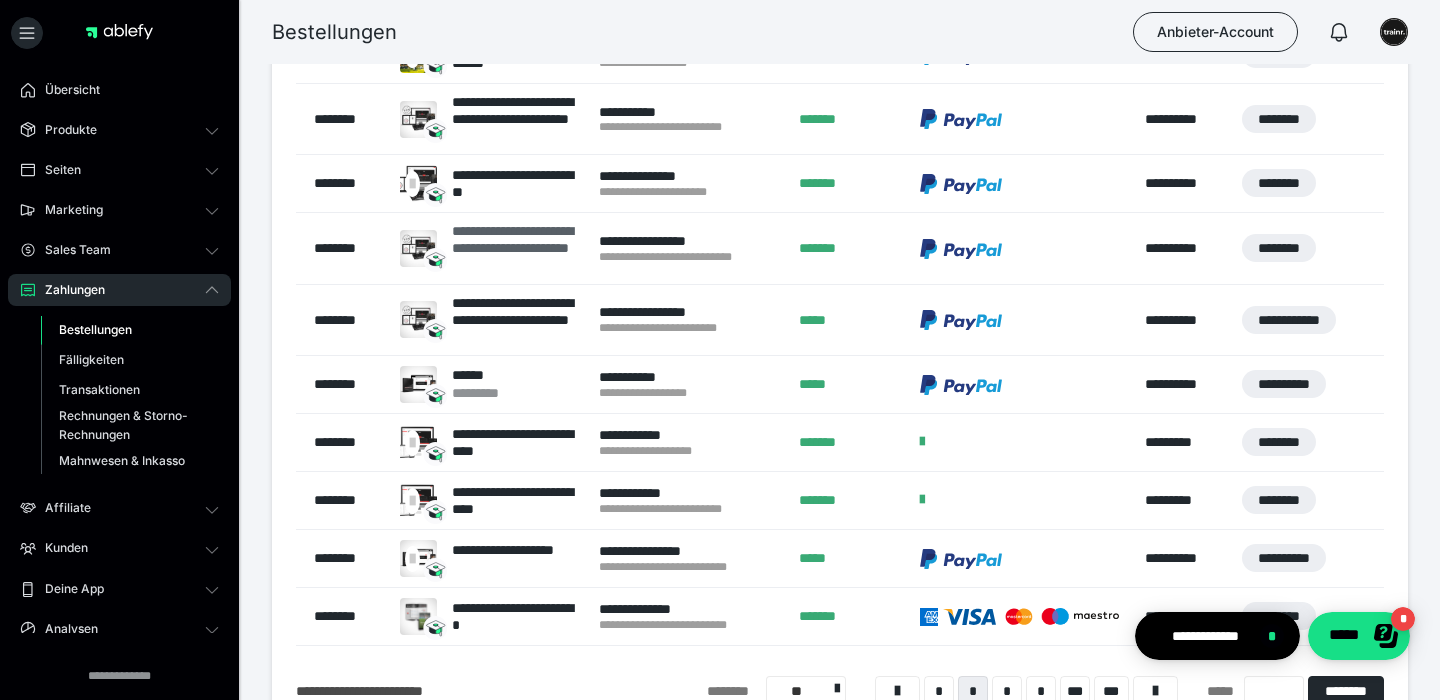 click on "**********" at bounding box center (515, 248) 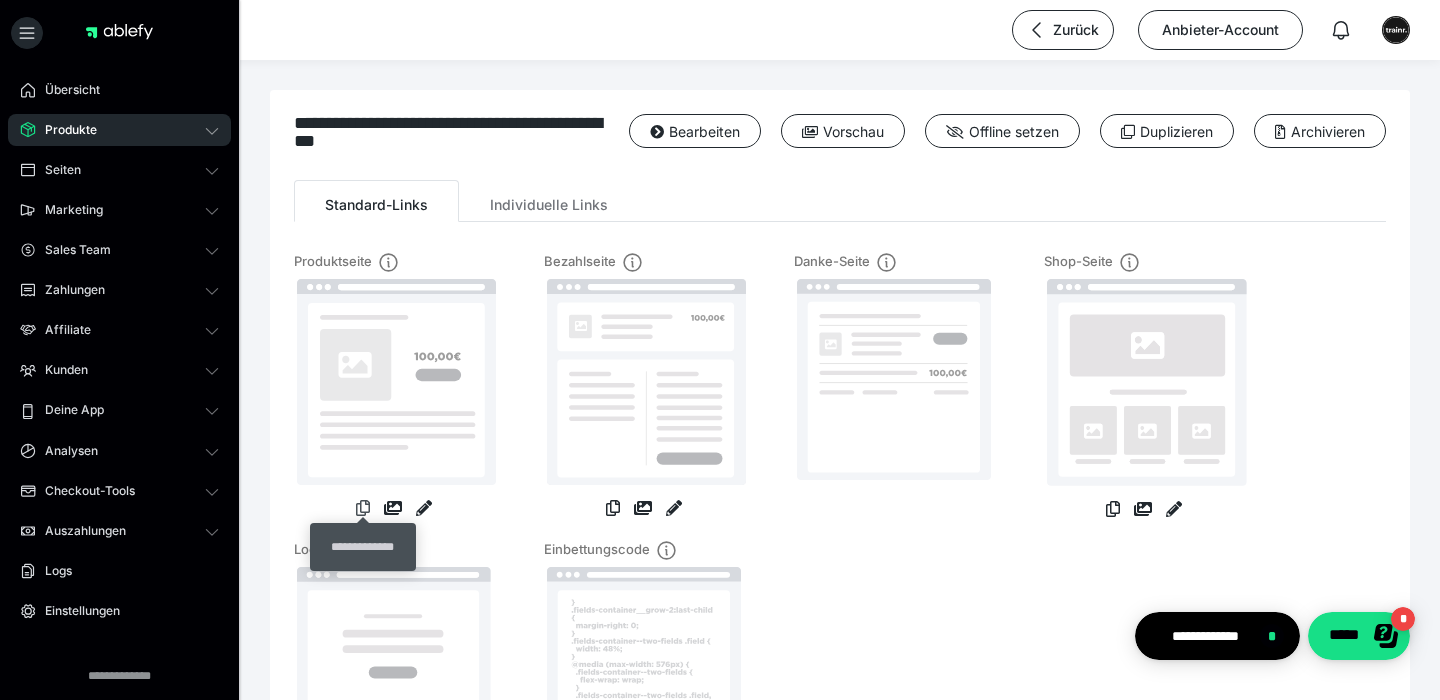click at bounding box center (363, 508) 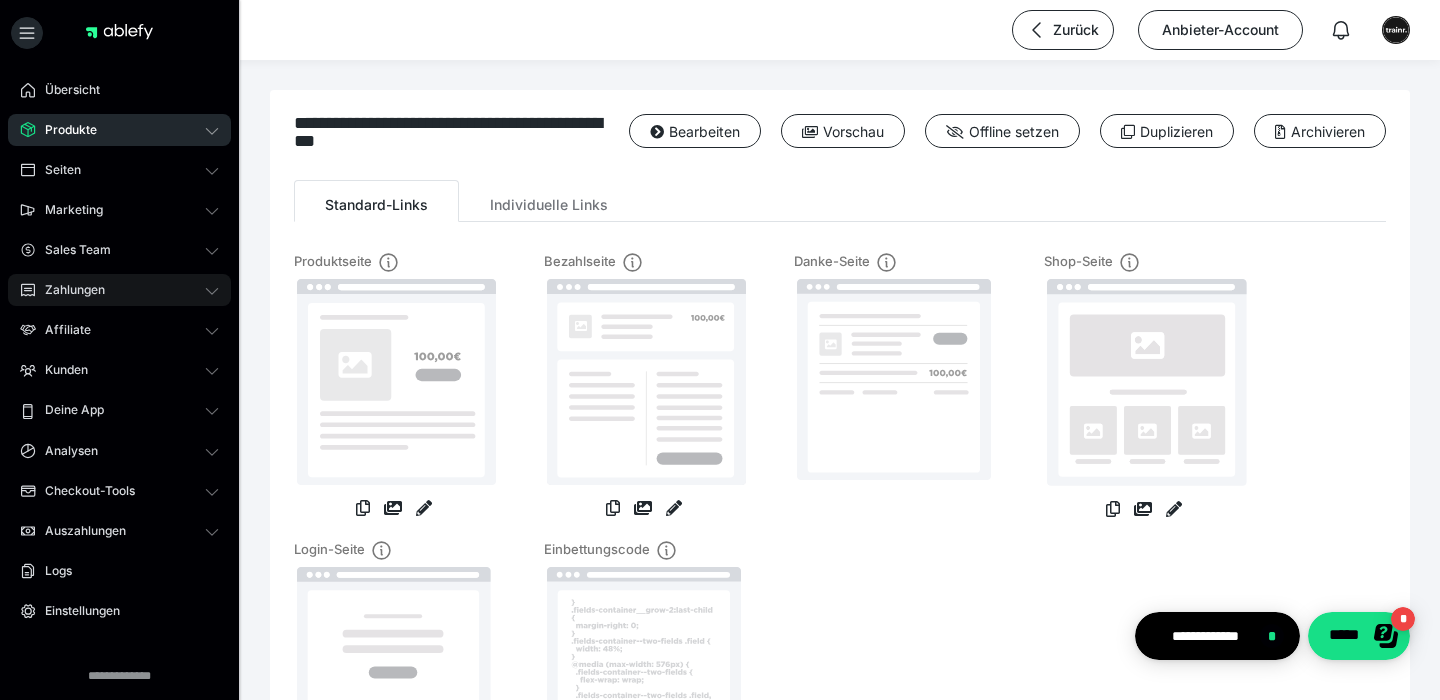 click on "Zahlungen" at bounding box center (119, 290) 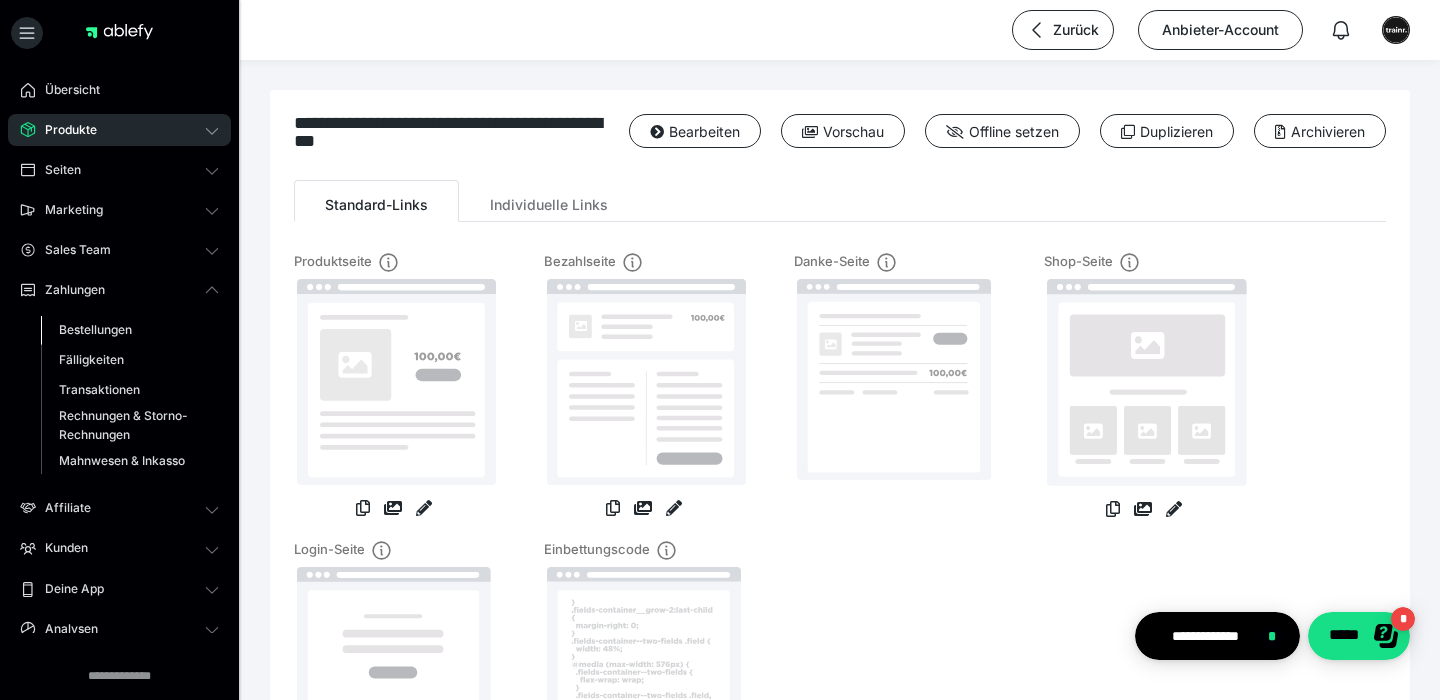 click on "Bestellungen" at bounding box center [130, 330] 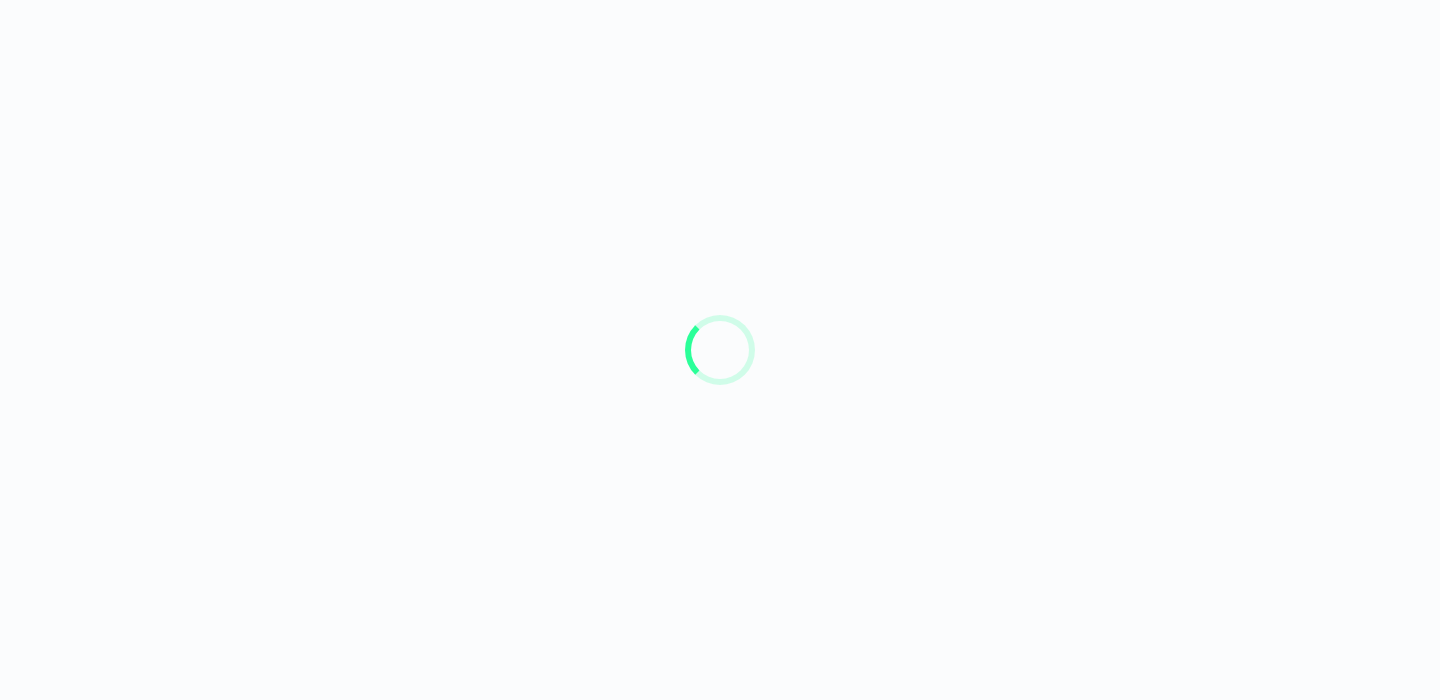 scroll, scrollTop: 0, scrollLeft: 0, axis: both 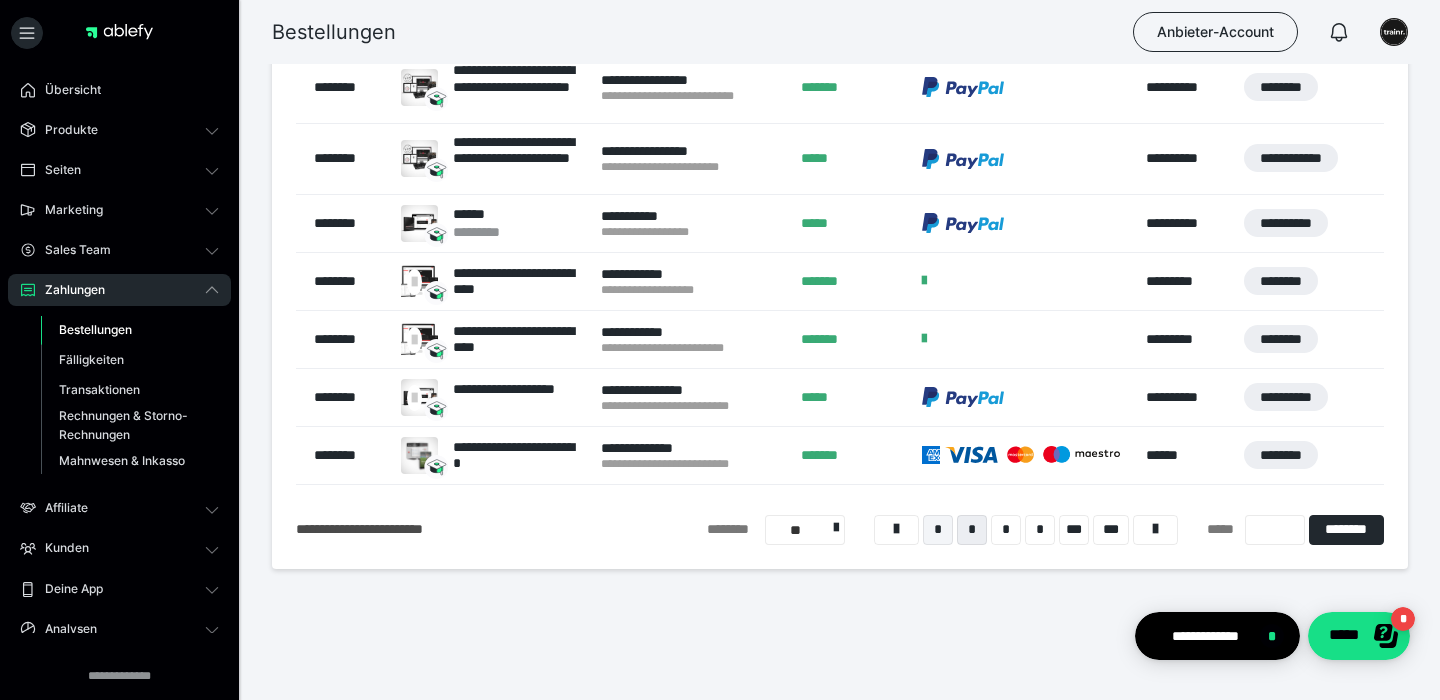 click on "*" at bounding box center (938, 530) 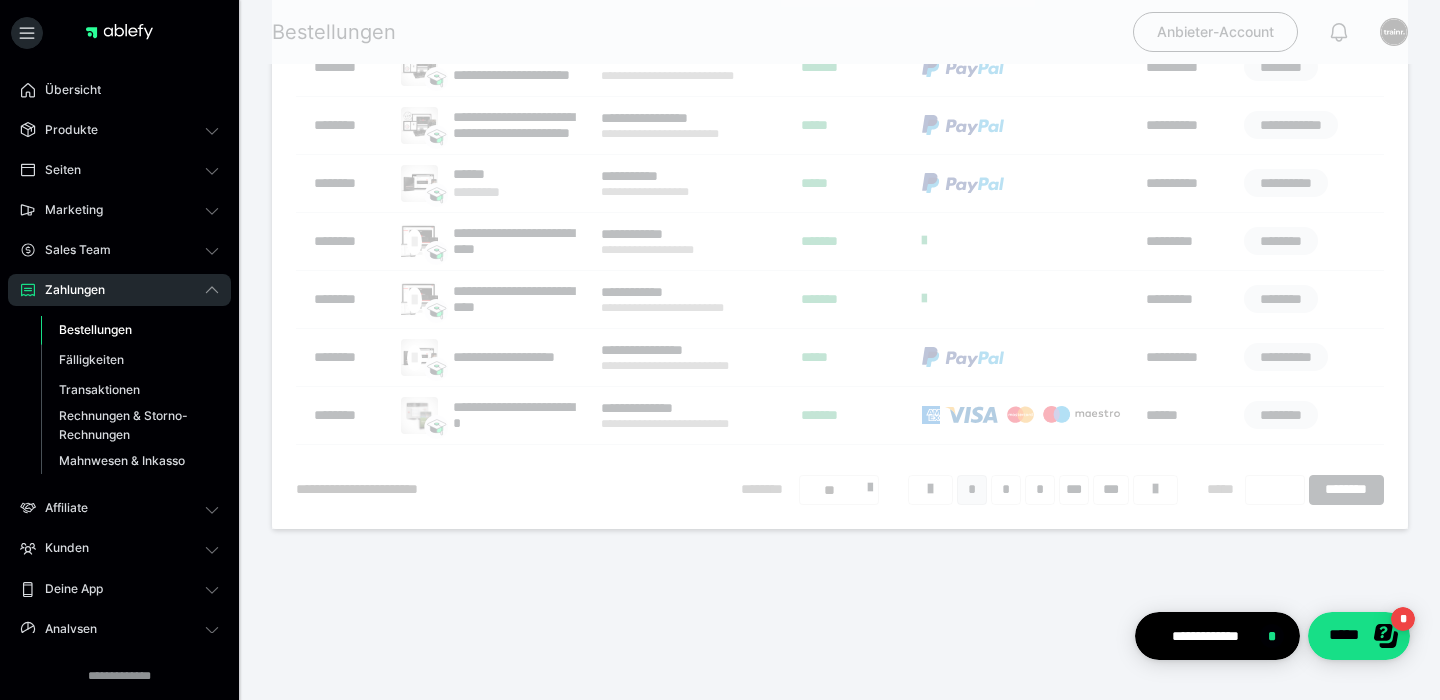 scroll, scrollTop: 395, scrollLeft: 0, axis: vertical 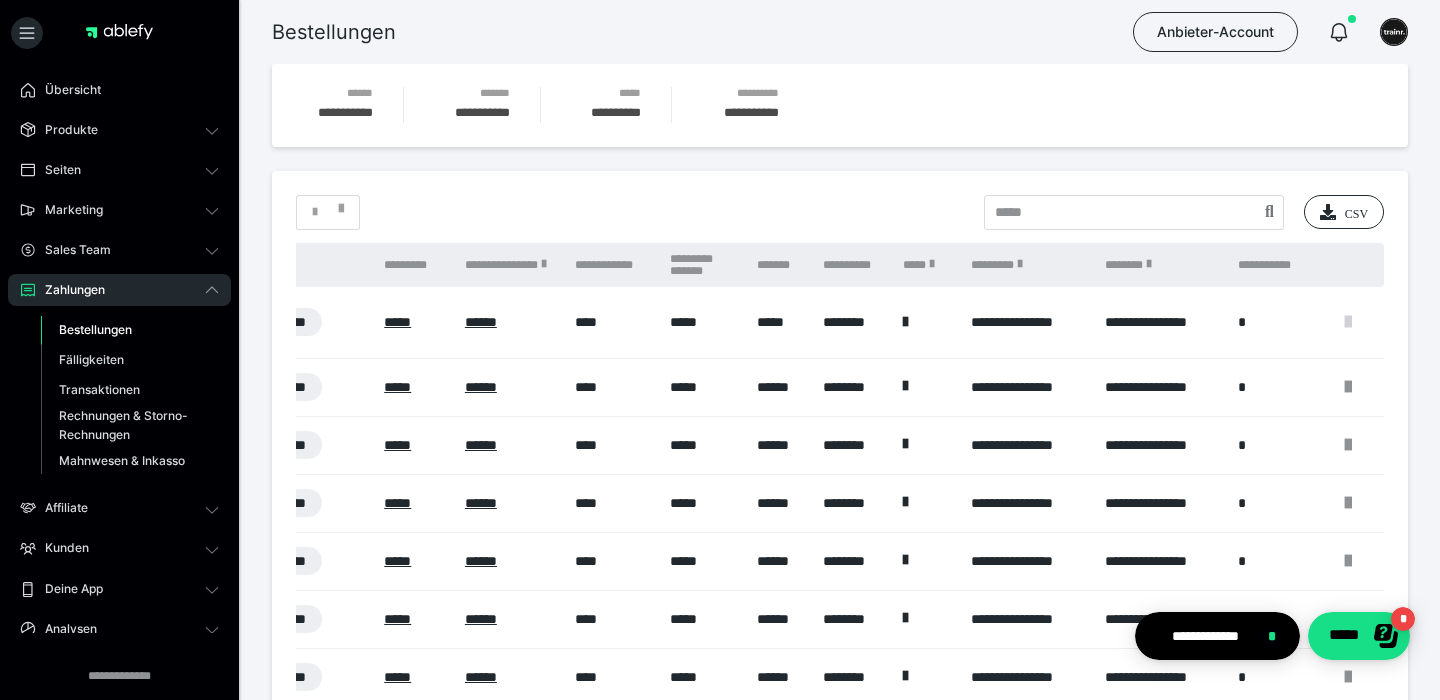 click at bounding box center (1348, 322) 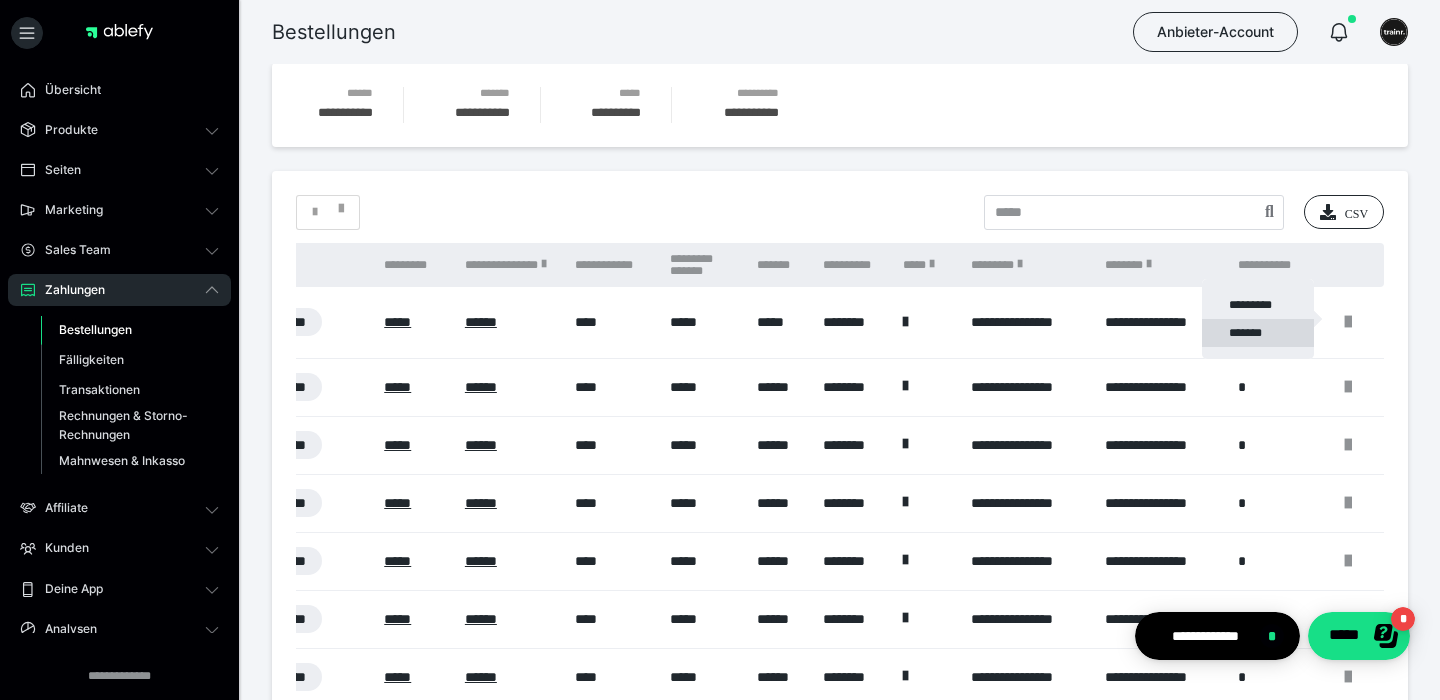 click on "*******" at bounding box center [1258, 333] 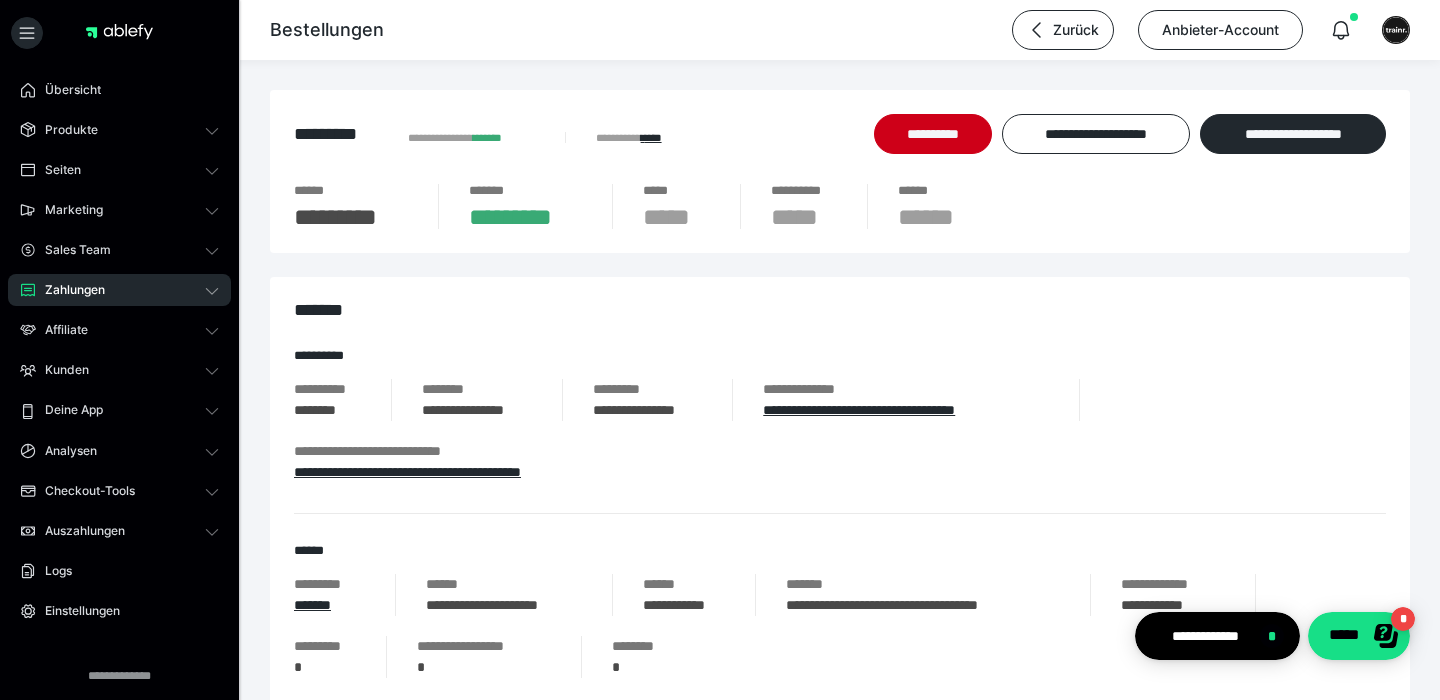 scroll, scrollTop: 131, scrollLeft: 0, axis: vertical 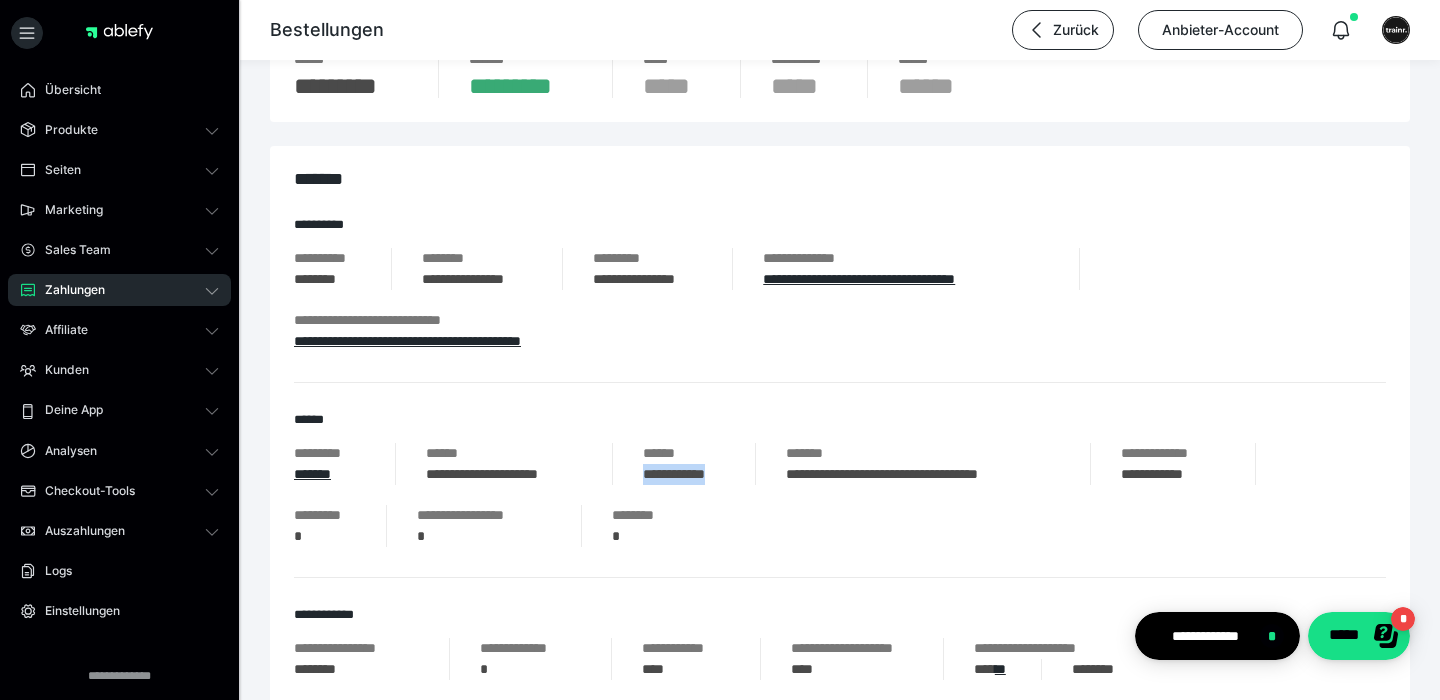 drag, startPoint x: 730, startPoint y: 476, endPoint x: 633, endPoint y: 472, distance: 97.082436 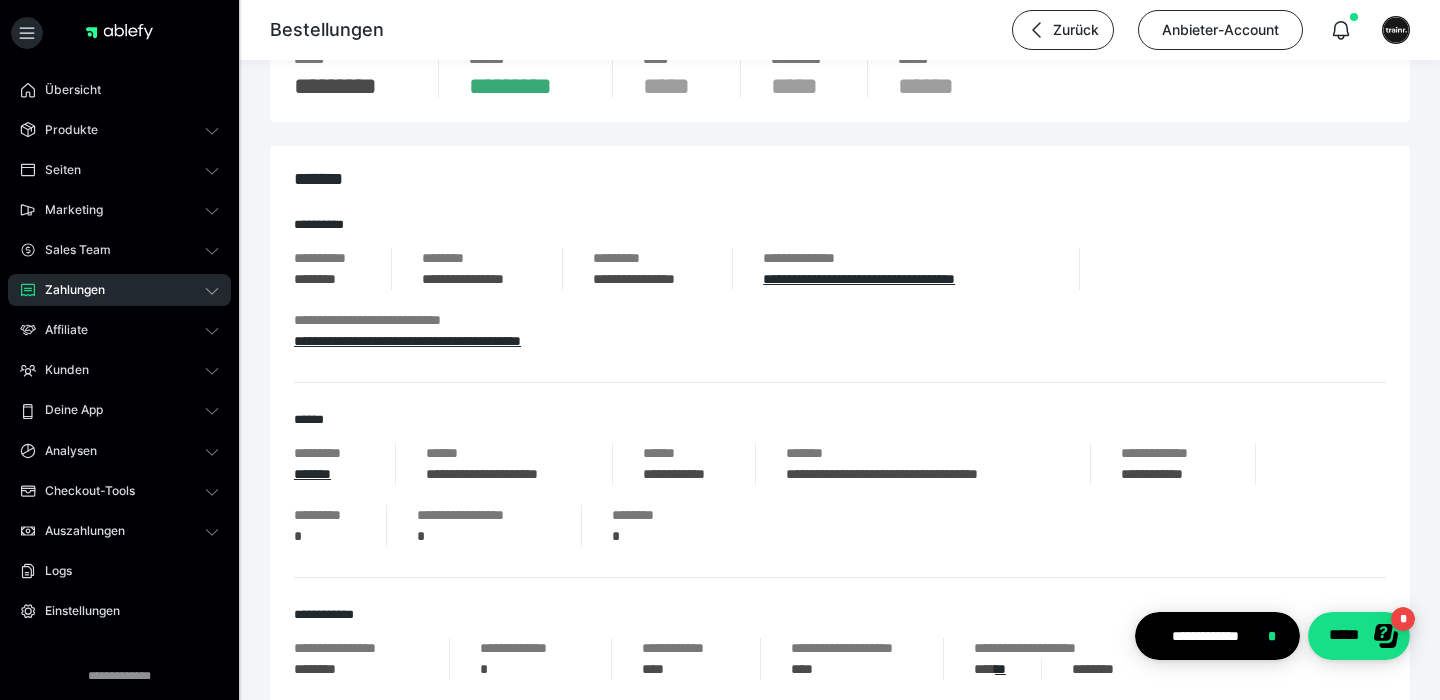 click on "**********" at bounding box center [923, 474] 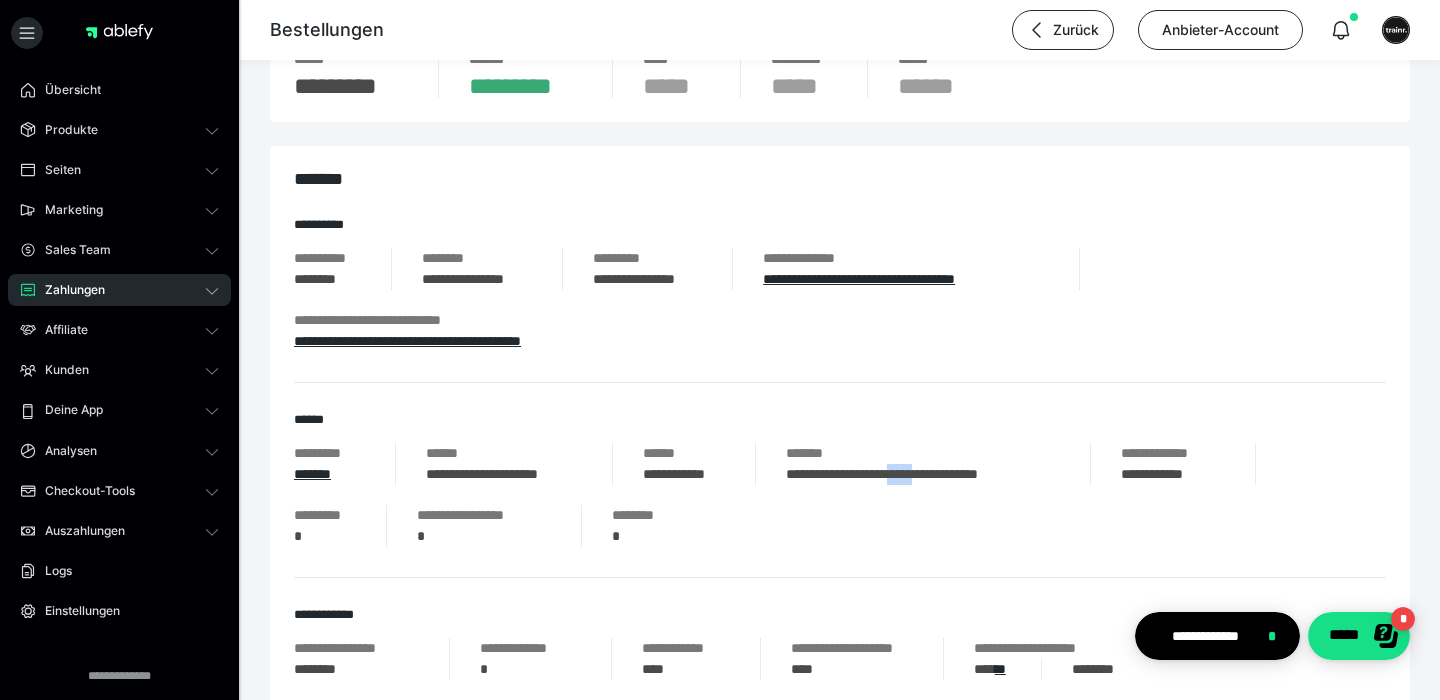 click on "**********" at bounding box center (923, 474) 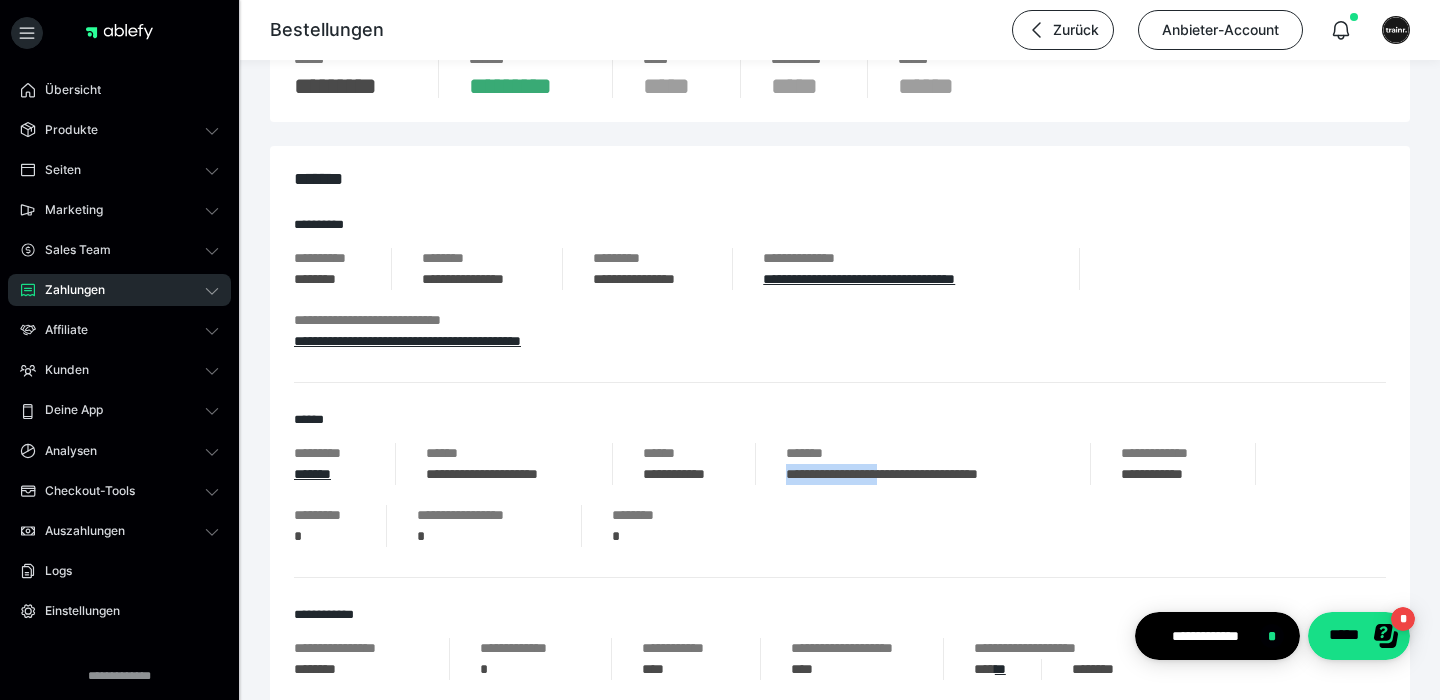drag, startPoint x: 921, startPoint y: 474, endPoint x: 772, endPoint y: 471, distance: 149.0302 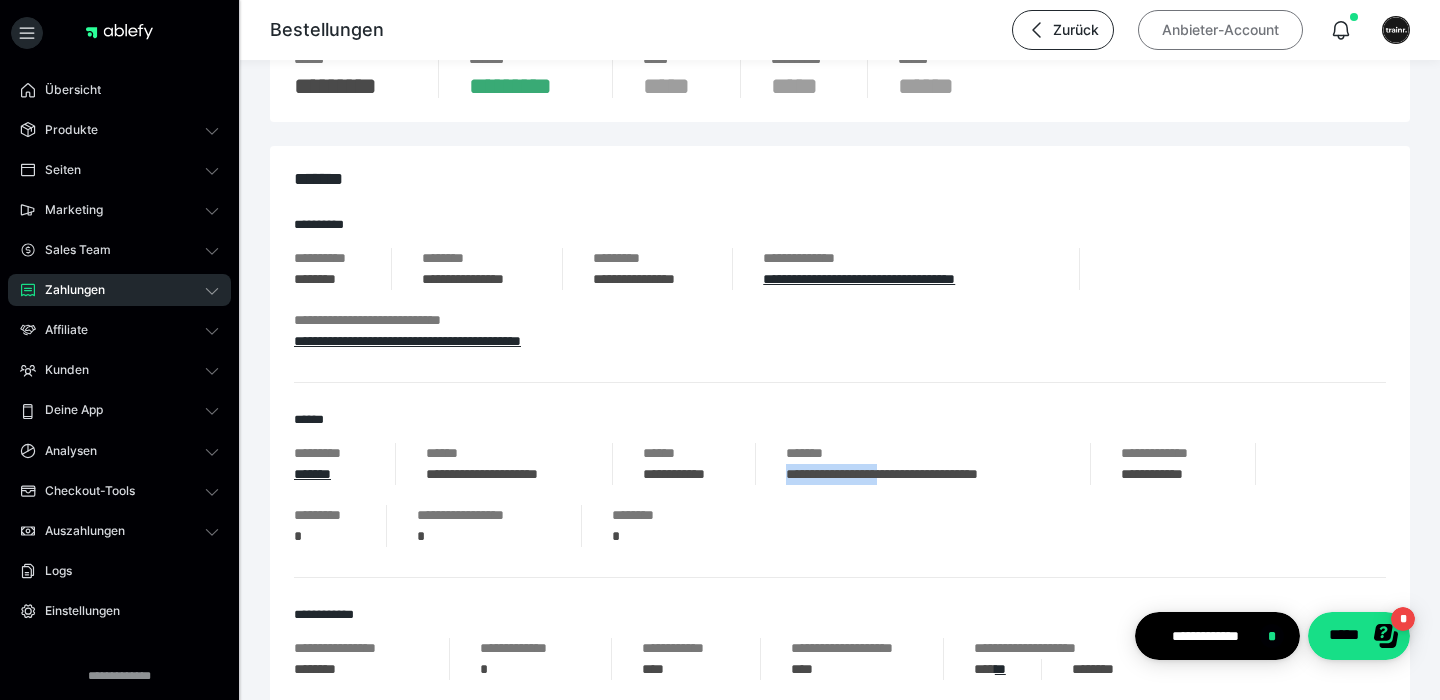 copy on "**********" 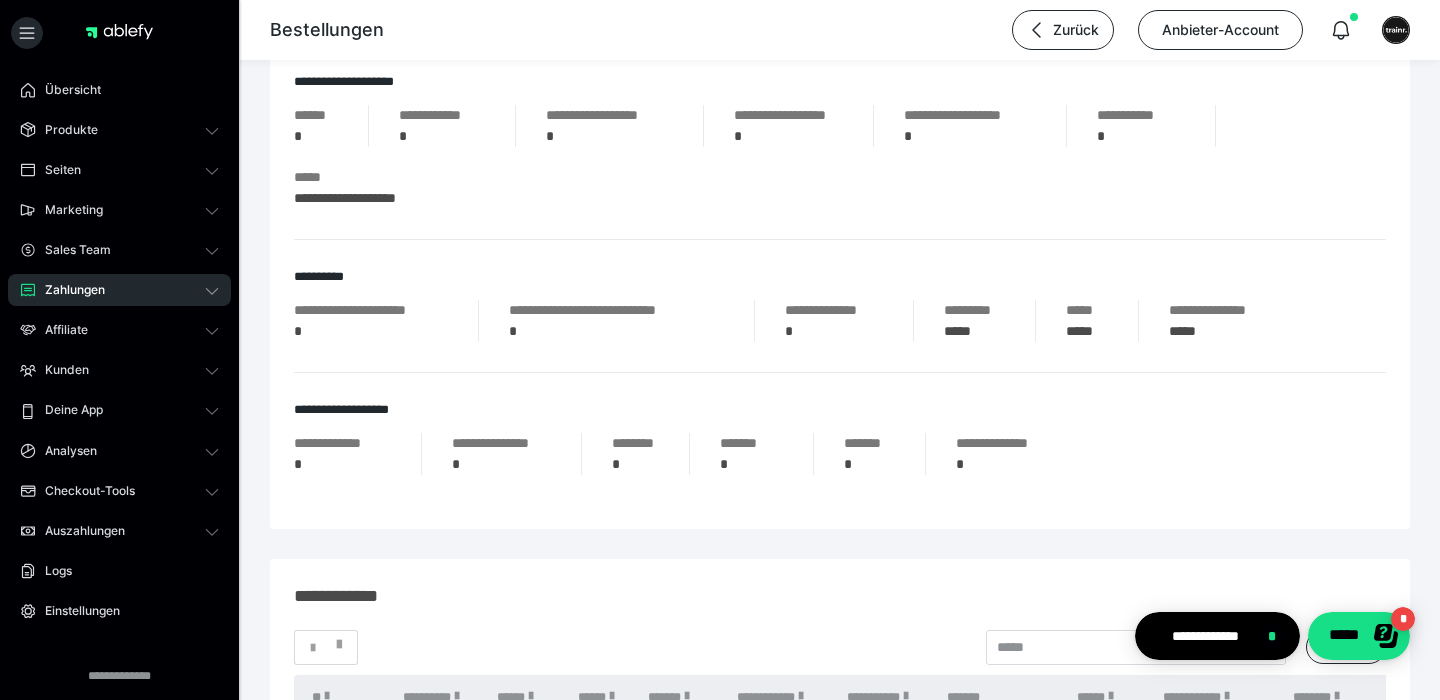 scroll, scrollTop: 194, scrollLeft: 0, axis: vertical 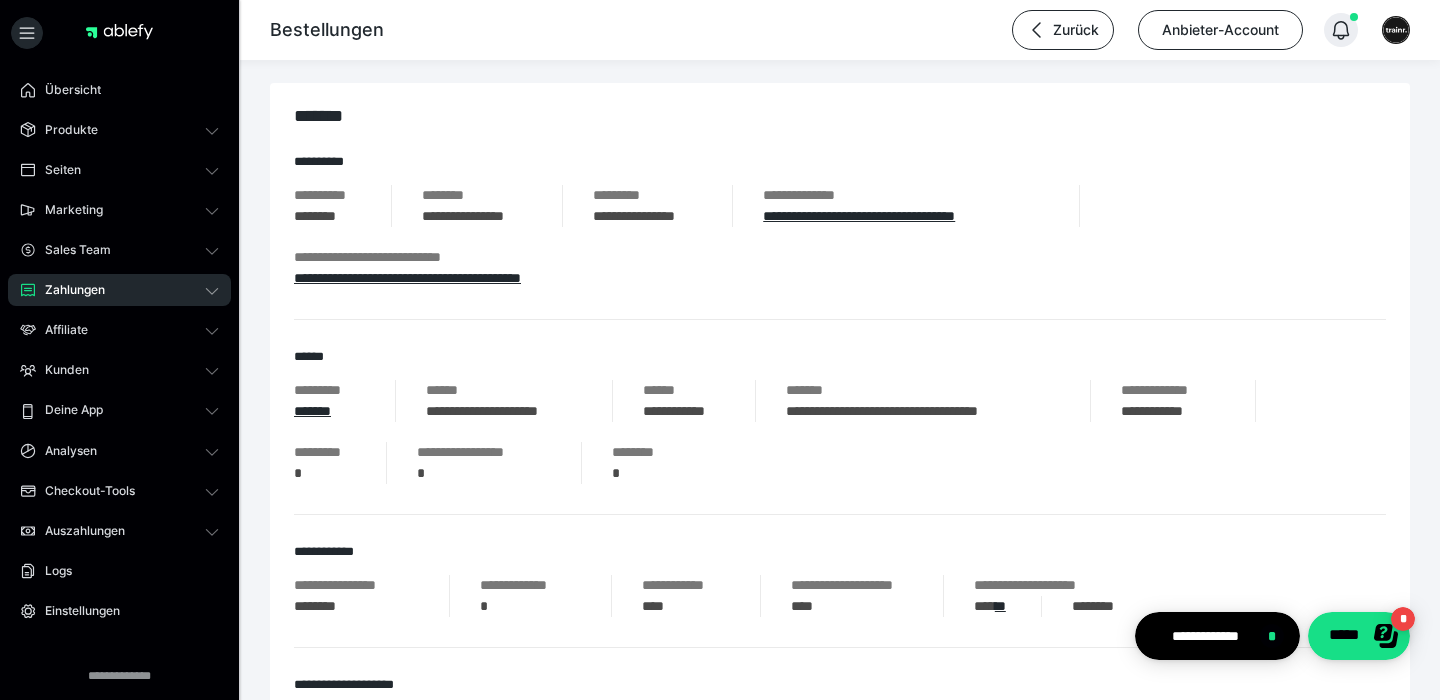 click 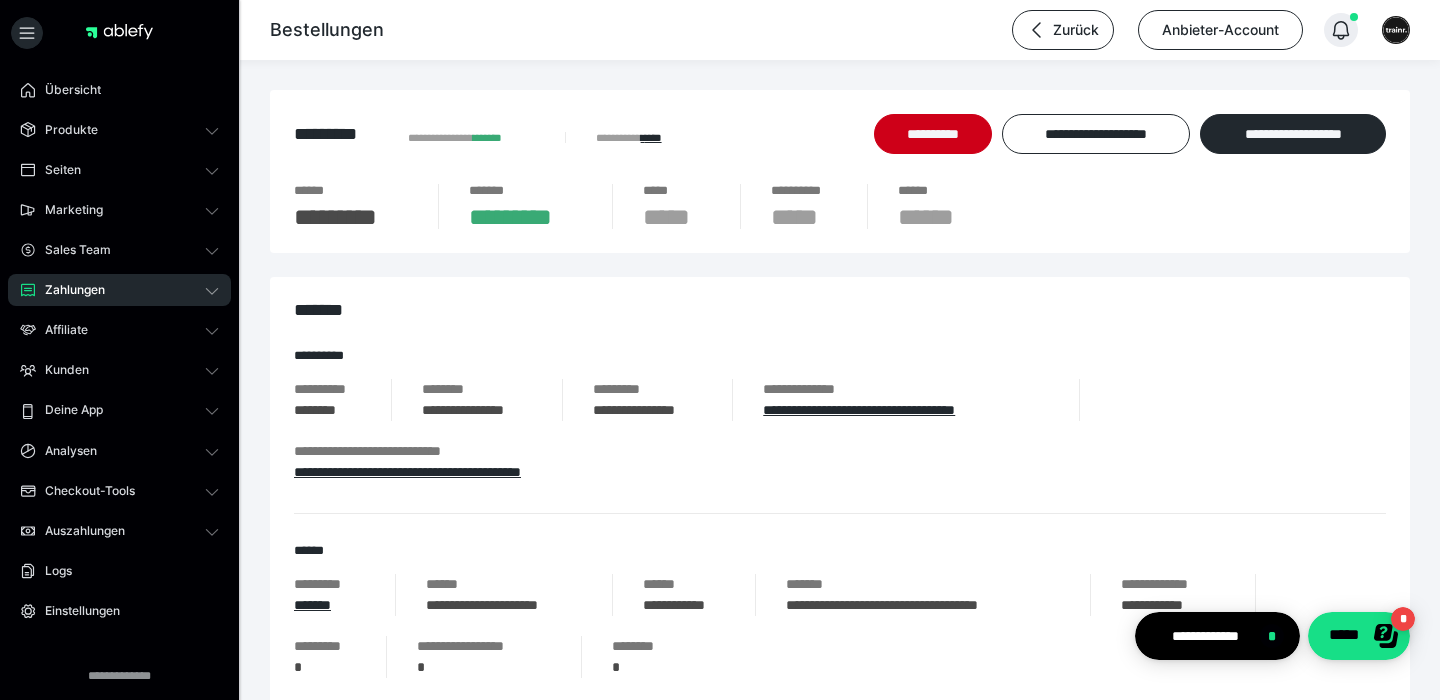 click 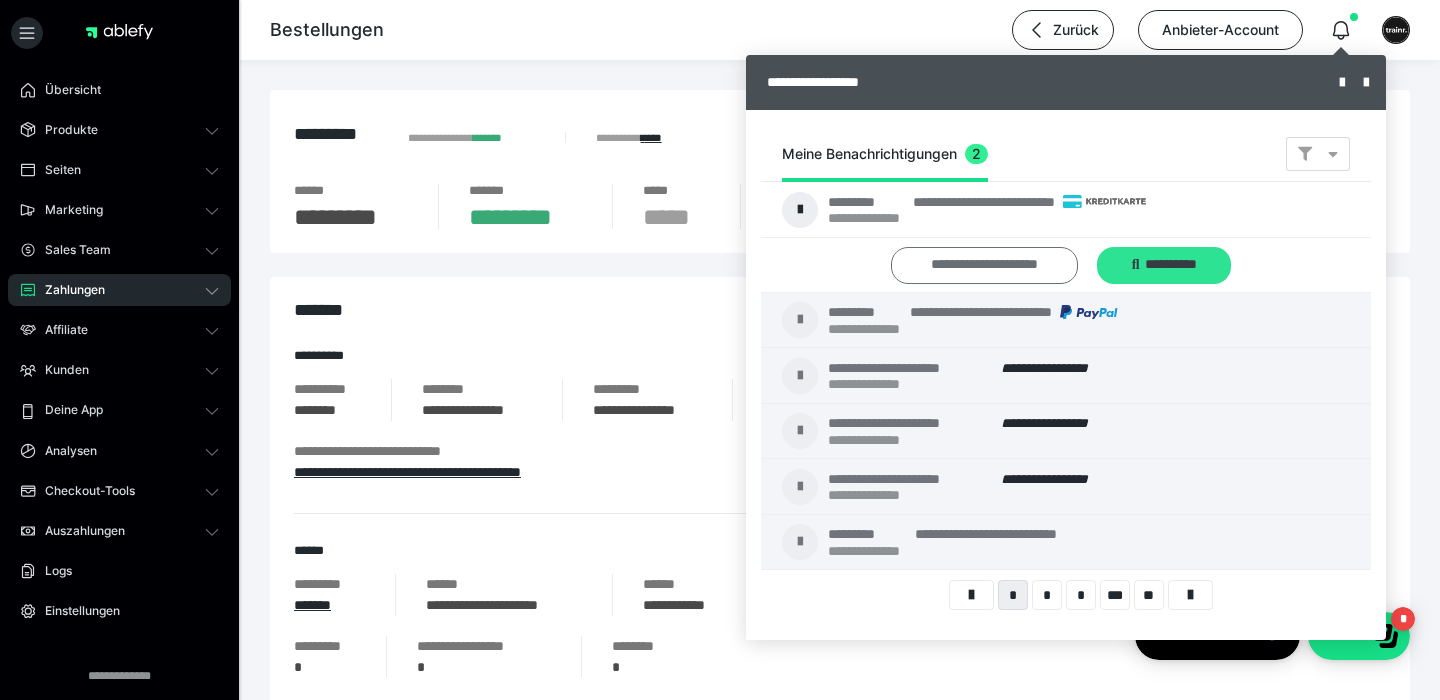 click on "**********" at bounding box center (0, 0) 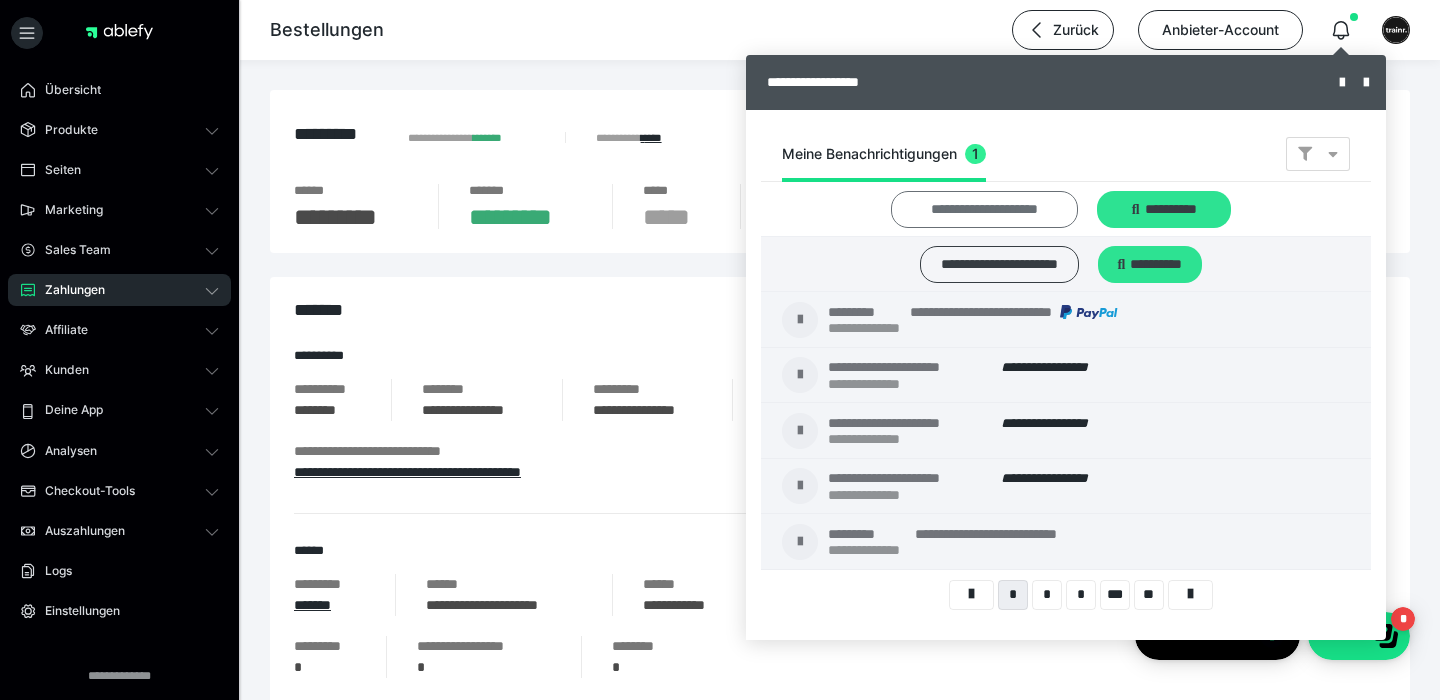 click on "**********" at bounding box center (984, 209) 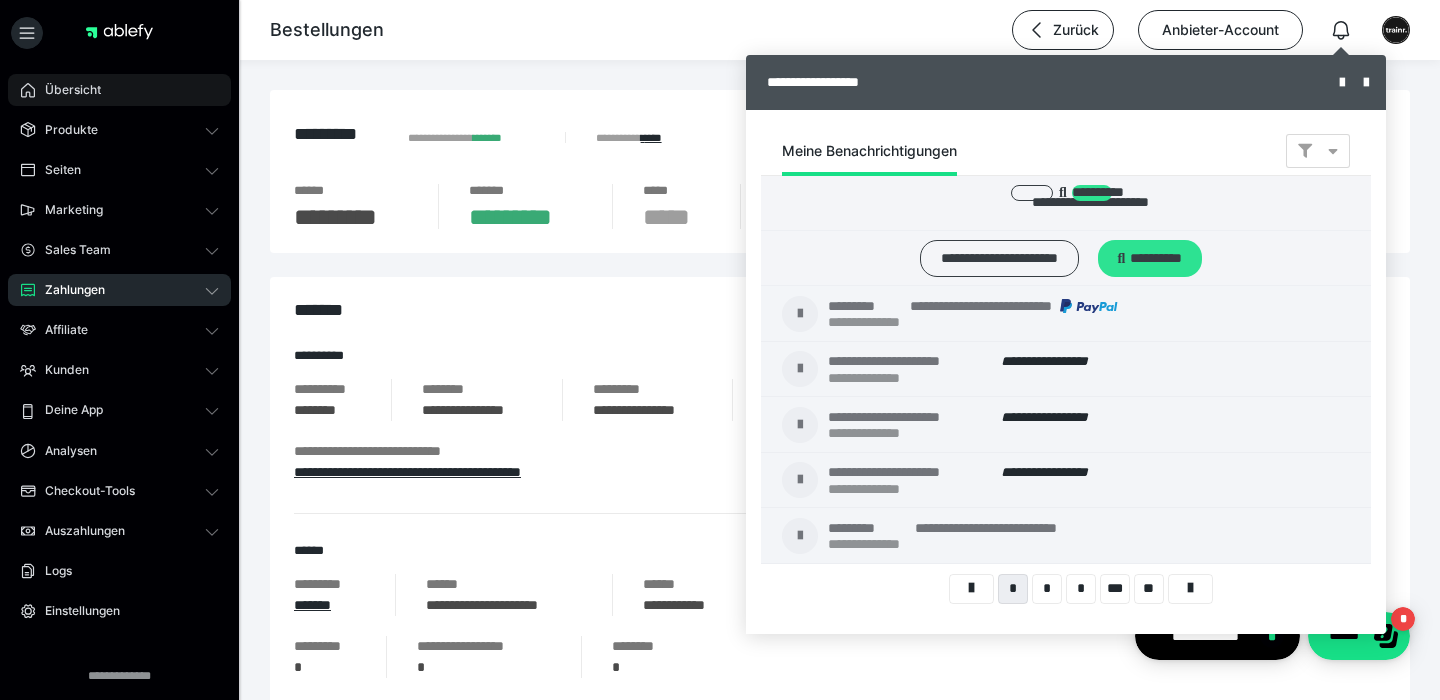 click on "Übersicht" at bounding box center [66, 90] 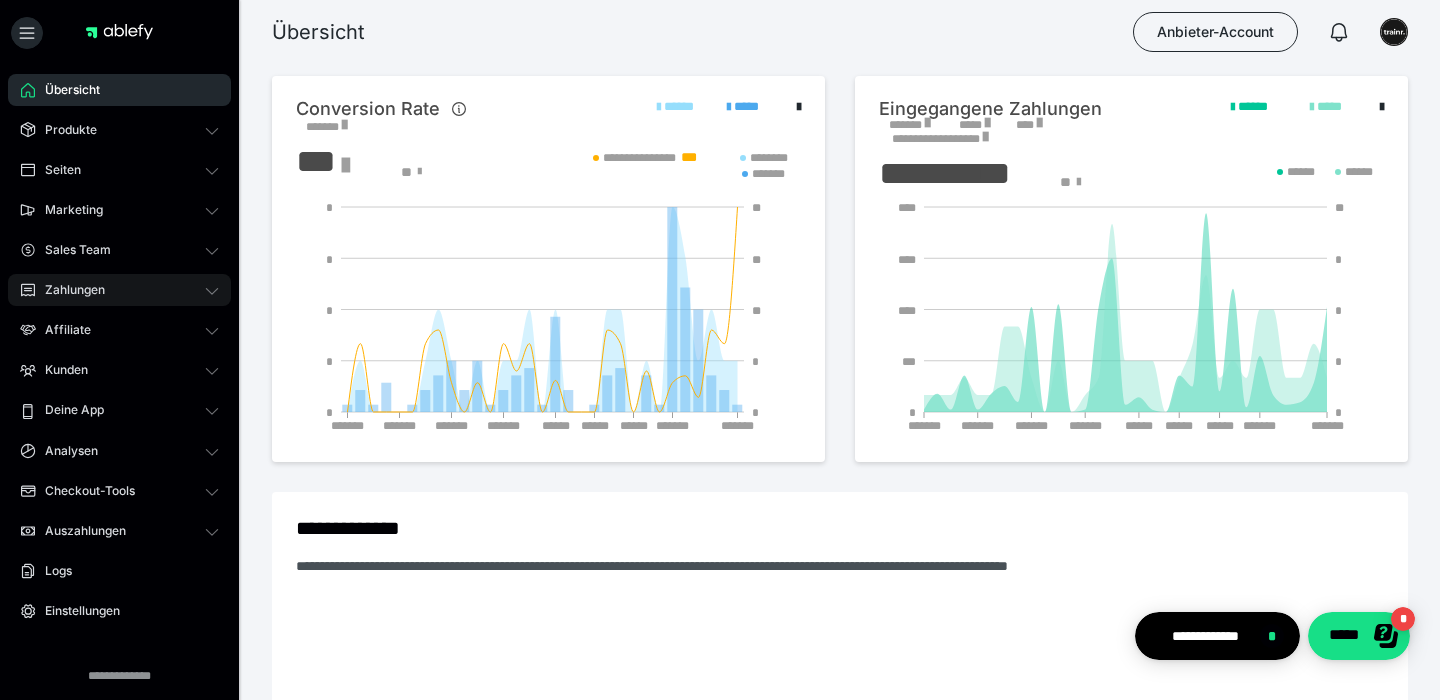 click on "Zahlungen" at bounding box center (68, 290) 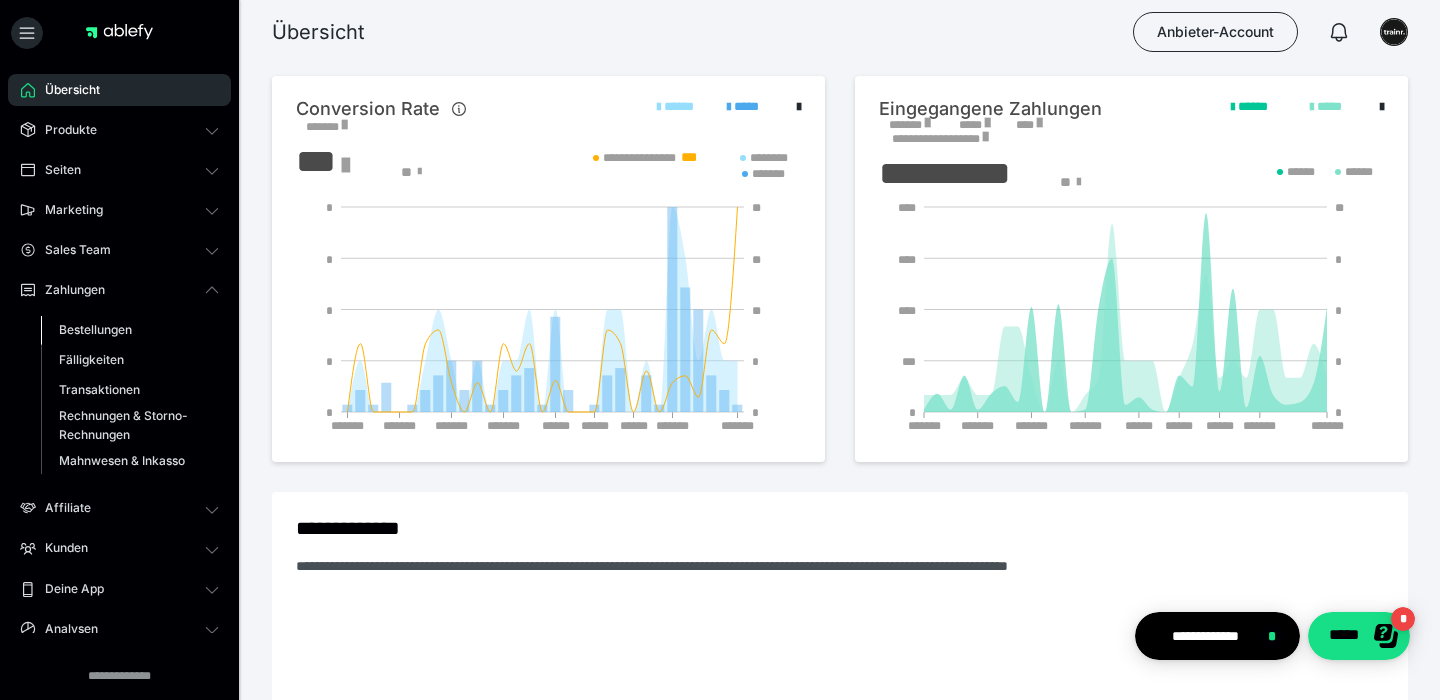 click on "Bestellungen" at bounding box center (95, 329) 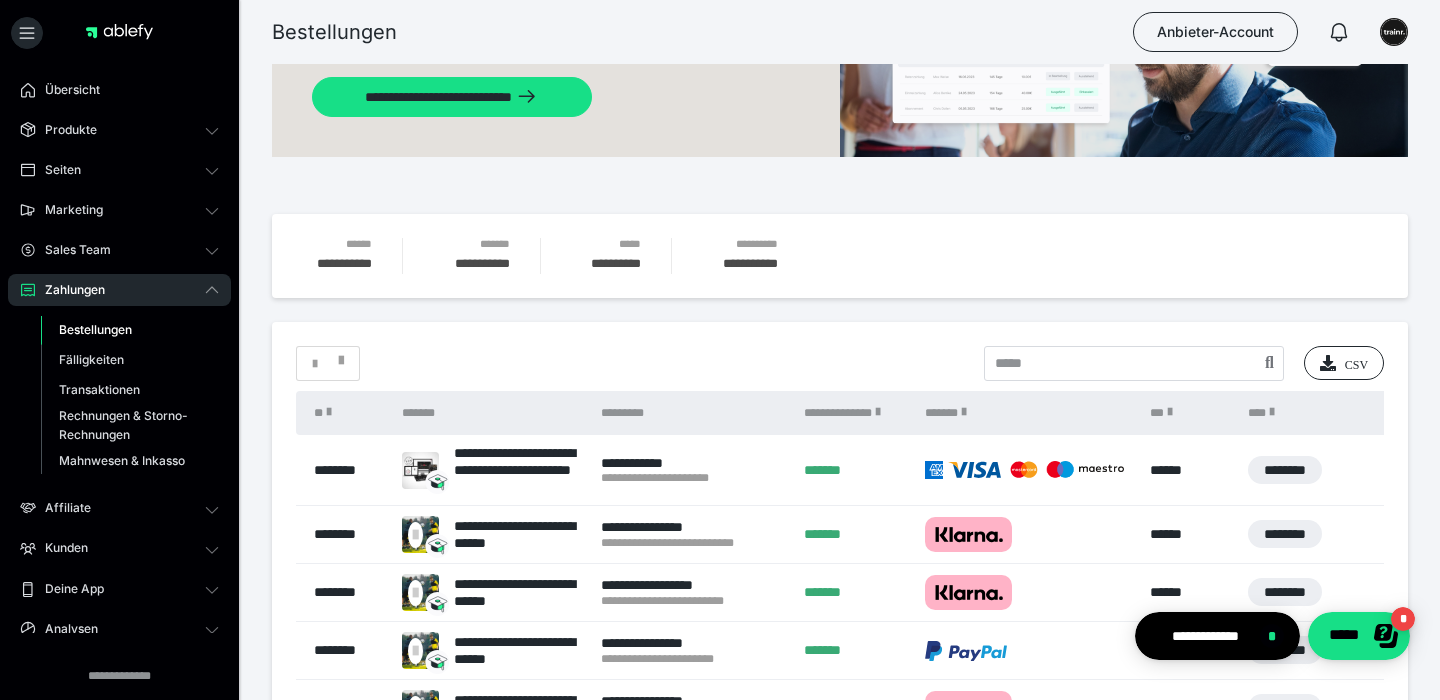 scroll, scrollTop: 286, scrollLeft: 0, axis: vertical 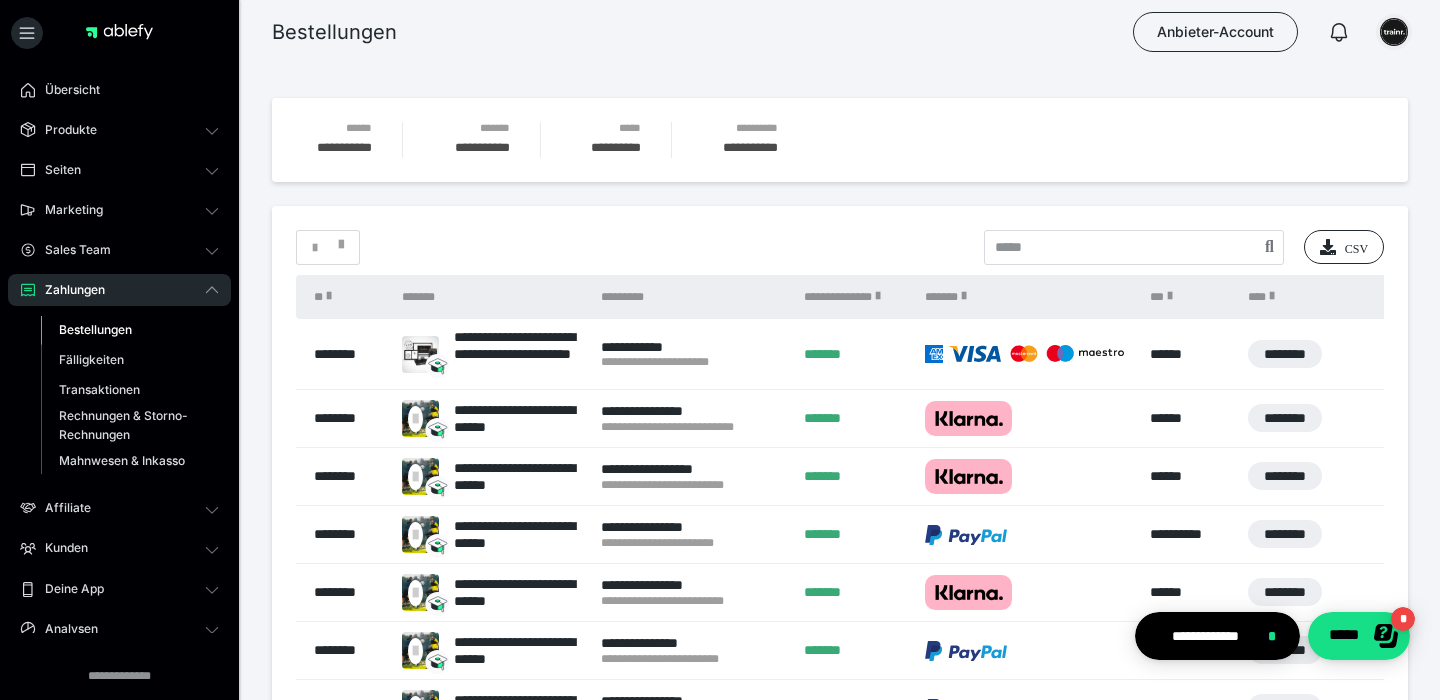 click at bounding box center [1394, 32] 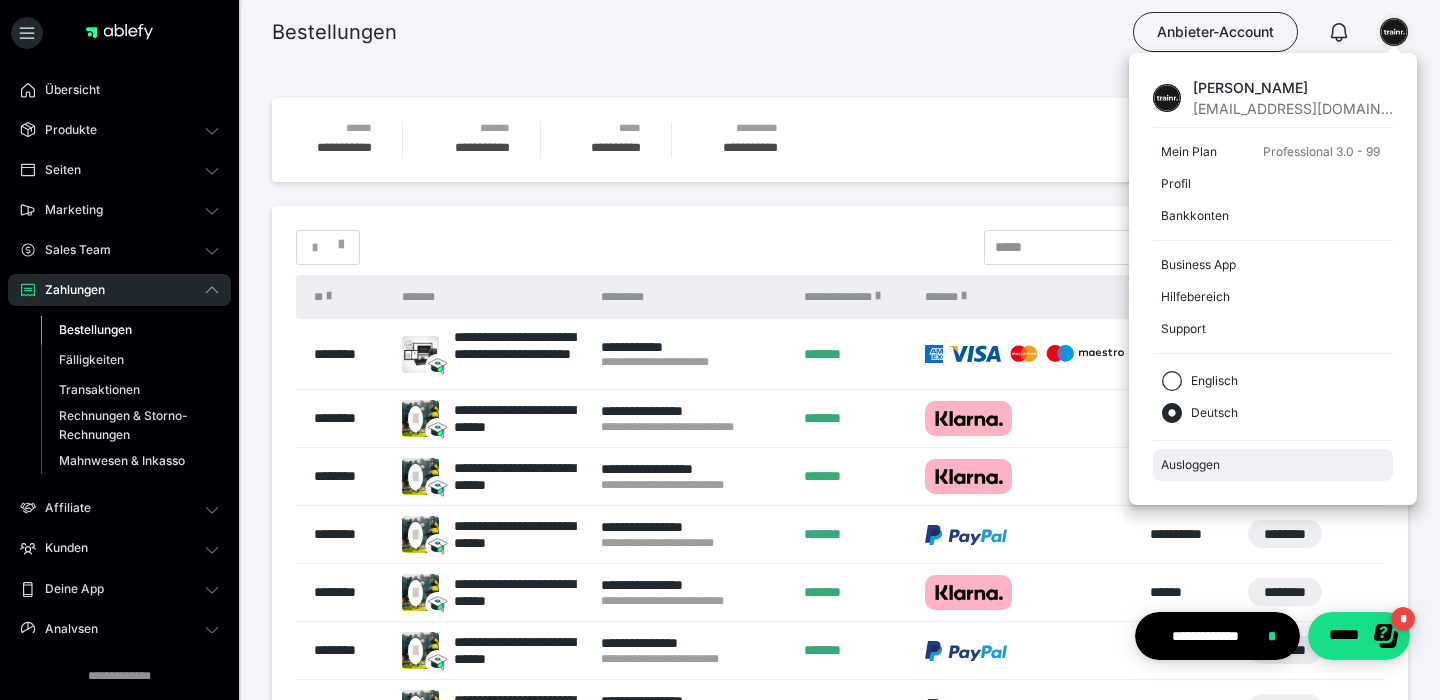 click on "Ausloggen" at bounding box center [1273, 465] 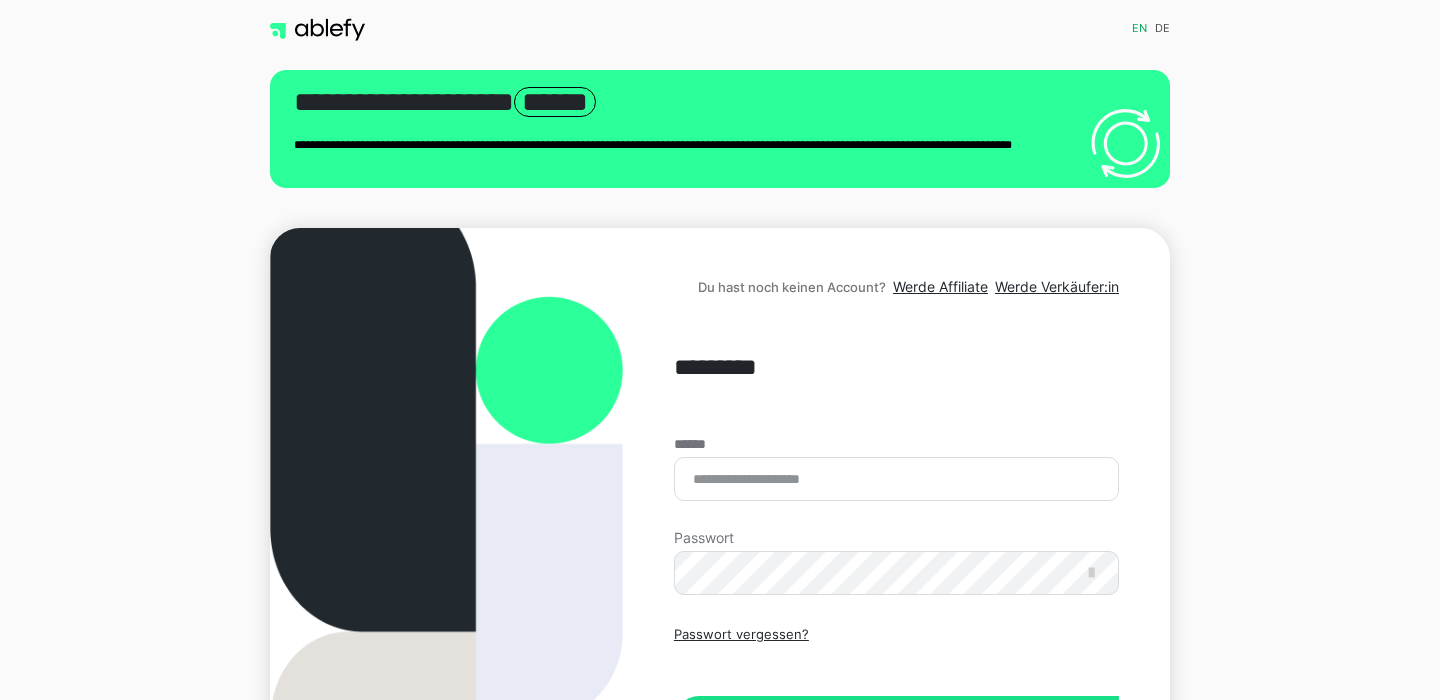 scroll, scrollTop: 0, scrollLeft: 0, axis: both 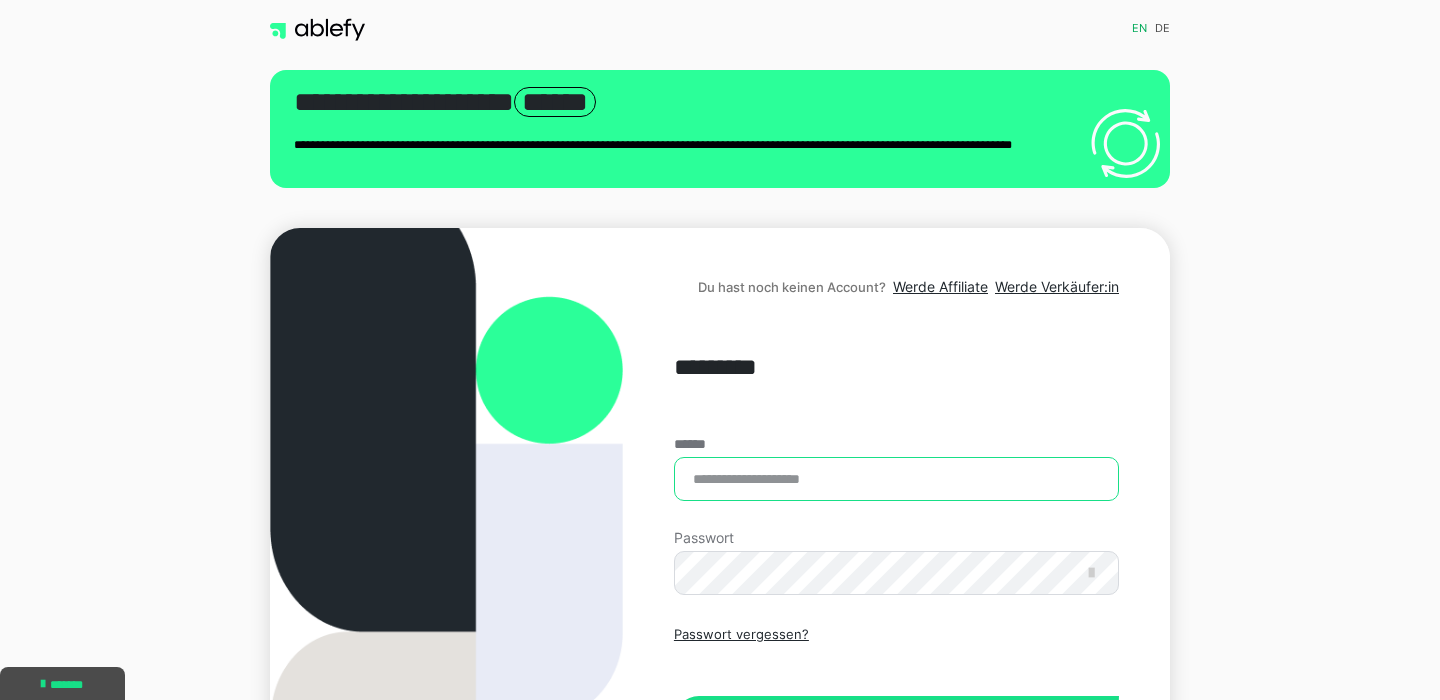 click on "******" at bounding box center [896, 479] 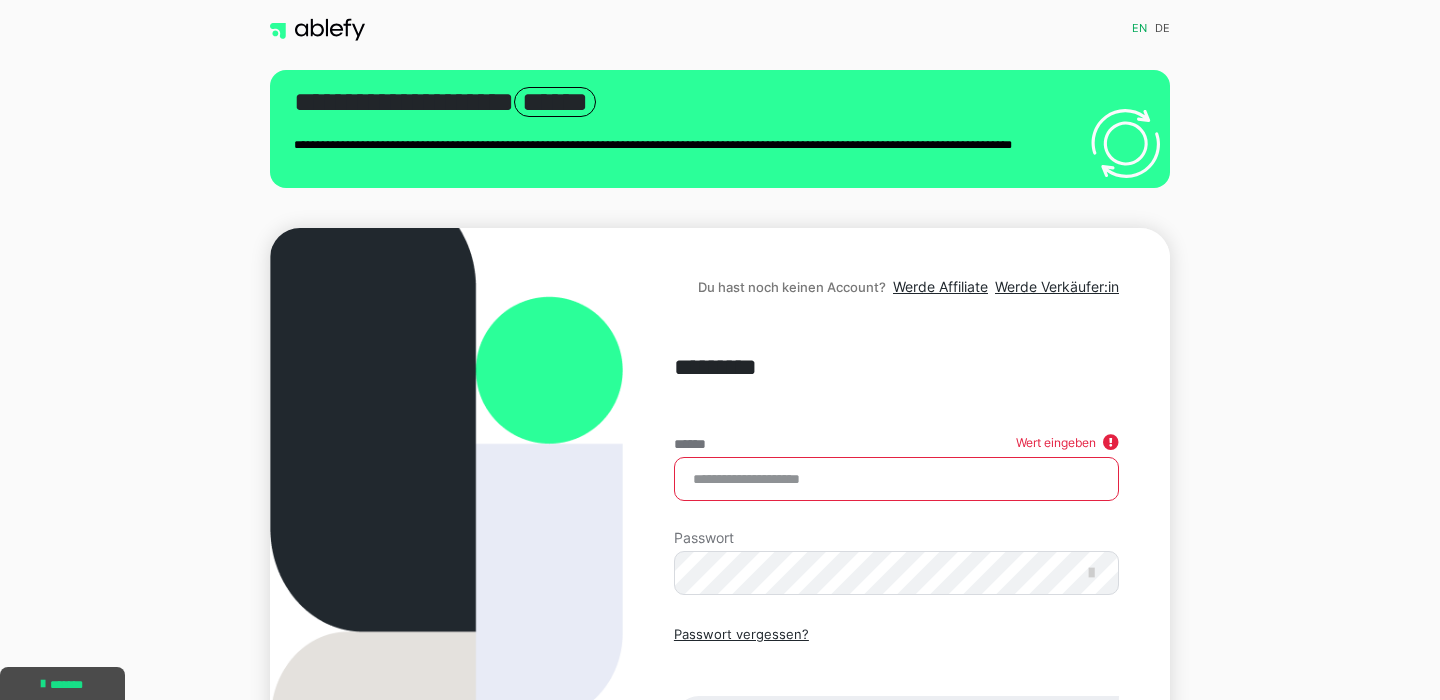 type on "**********" 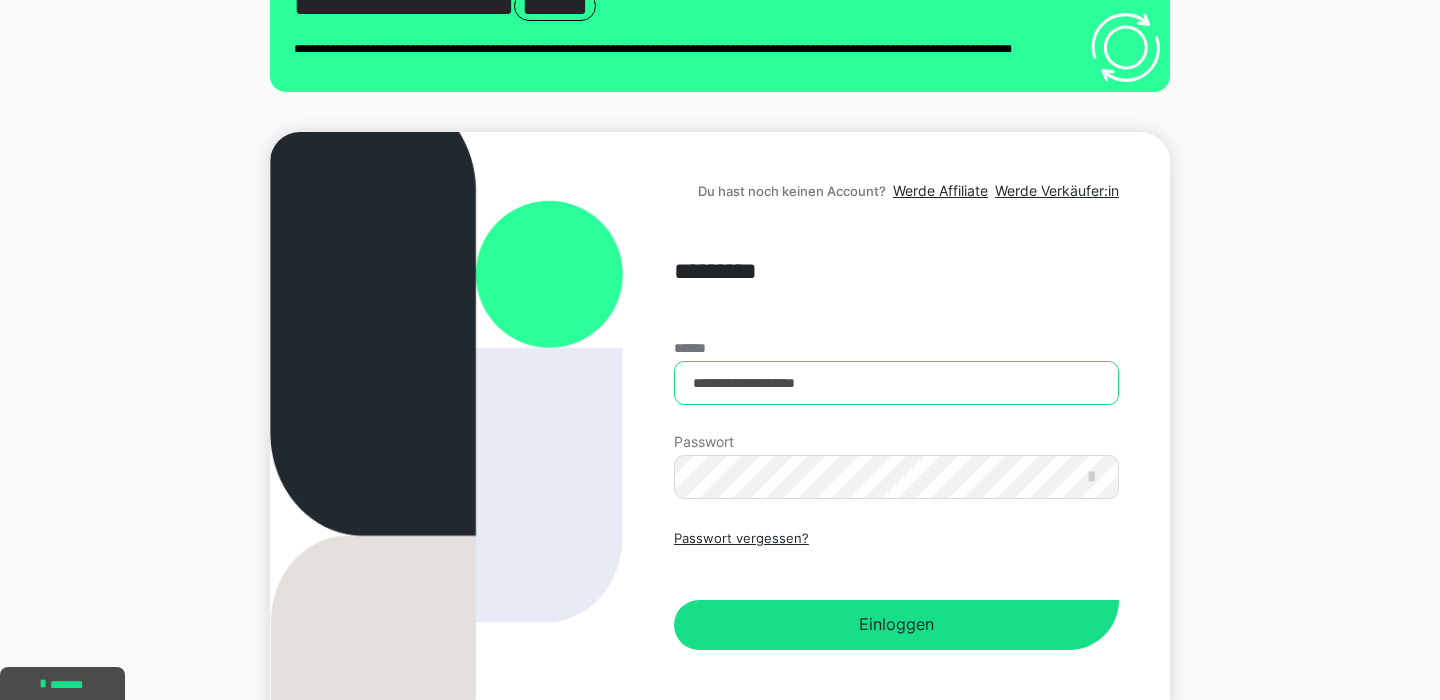 scroll, scrollTop: 217, scrollLeft: 0, axis: vertical 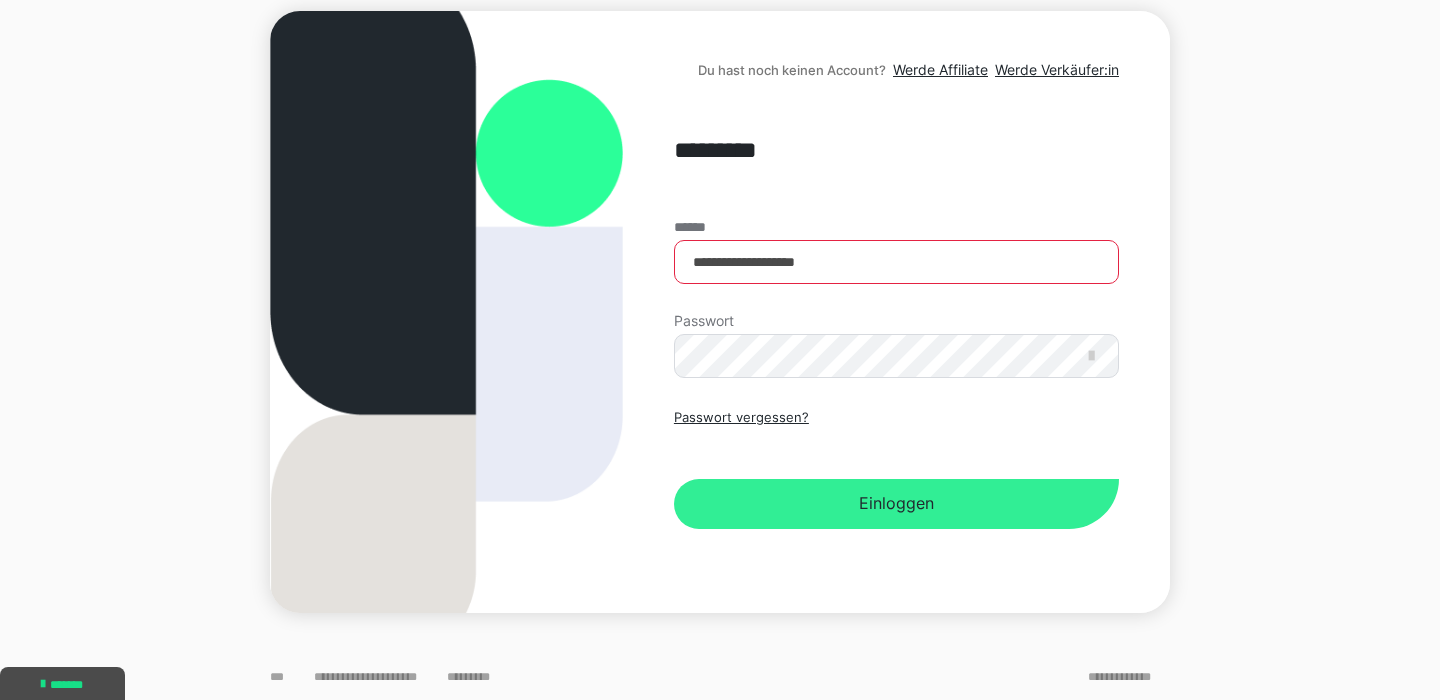 click on "Einloggen" at bounding box center (896, 504) 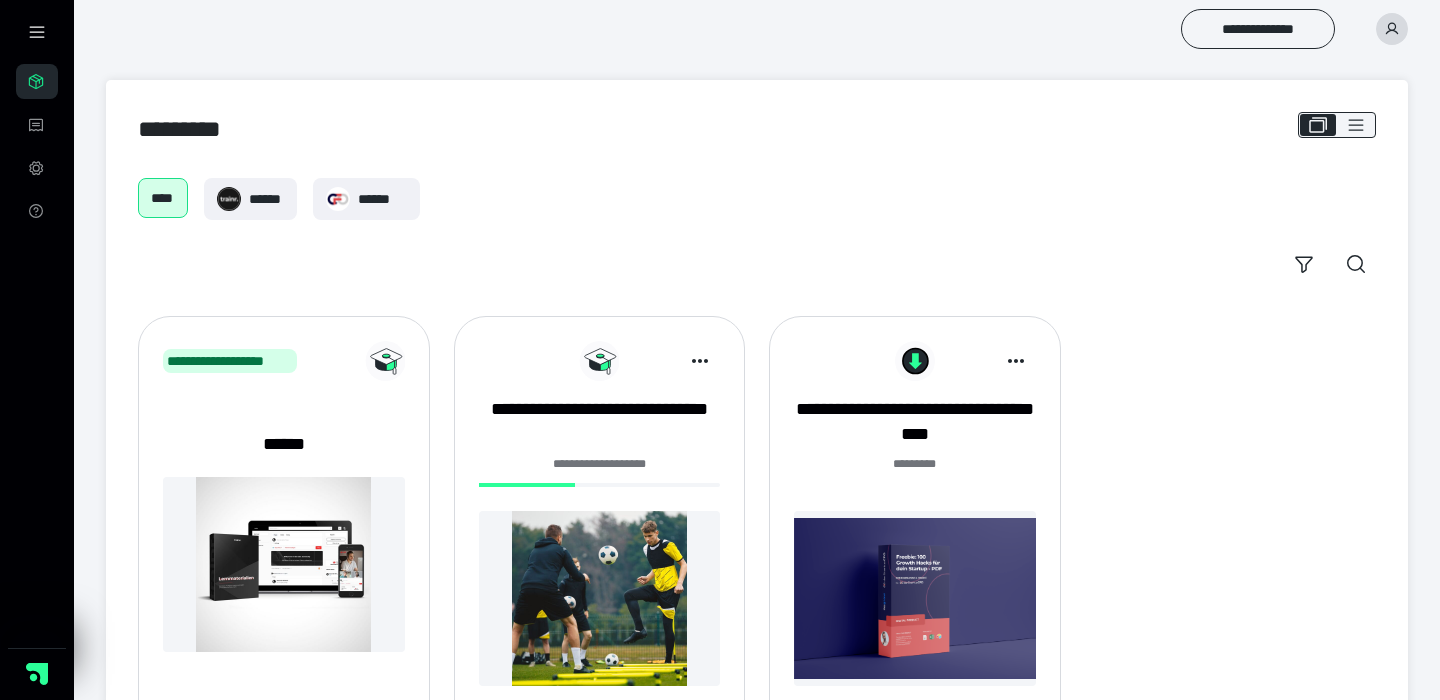 scroll, scrollTop: 0, scrollLeft: 0, axis: both 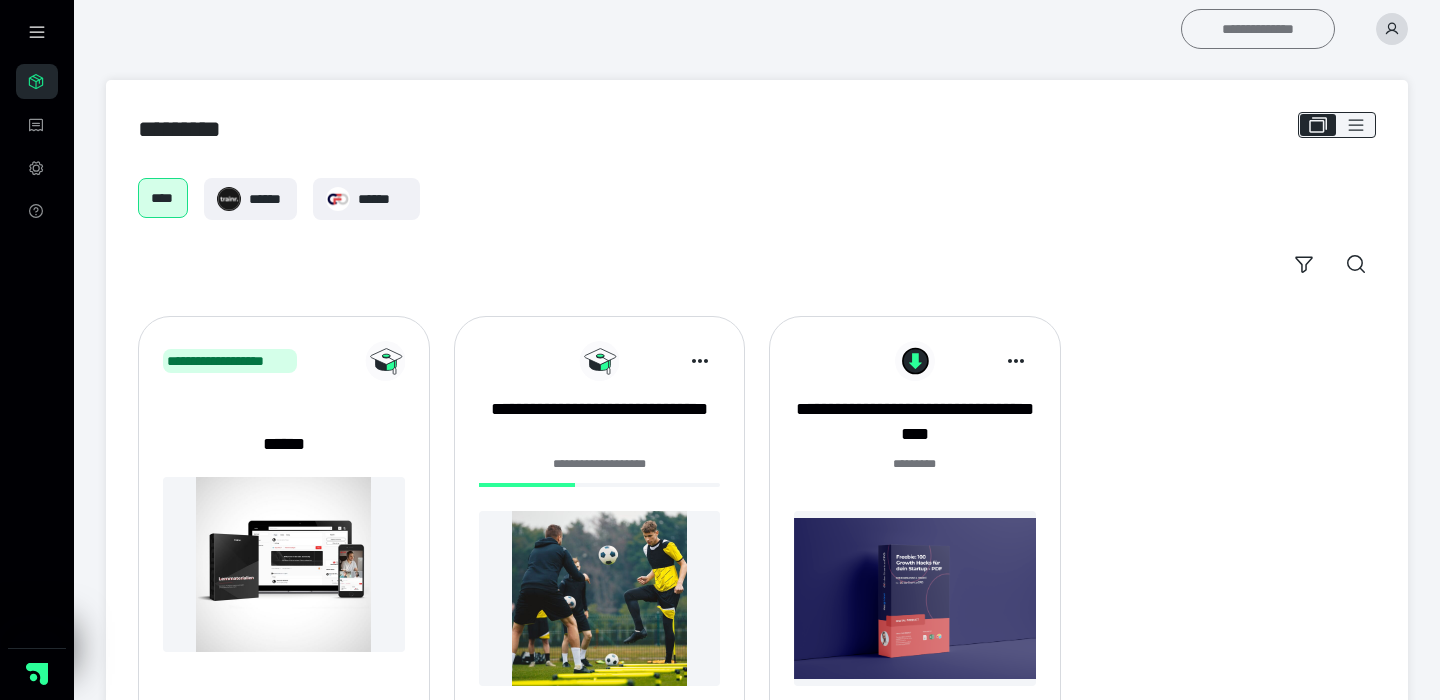 click on "**********" at bounding box center [1258, 29] 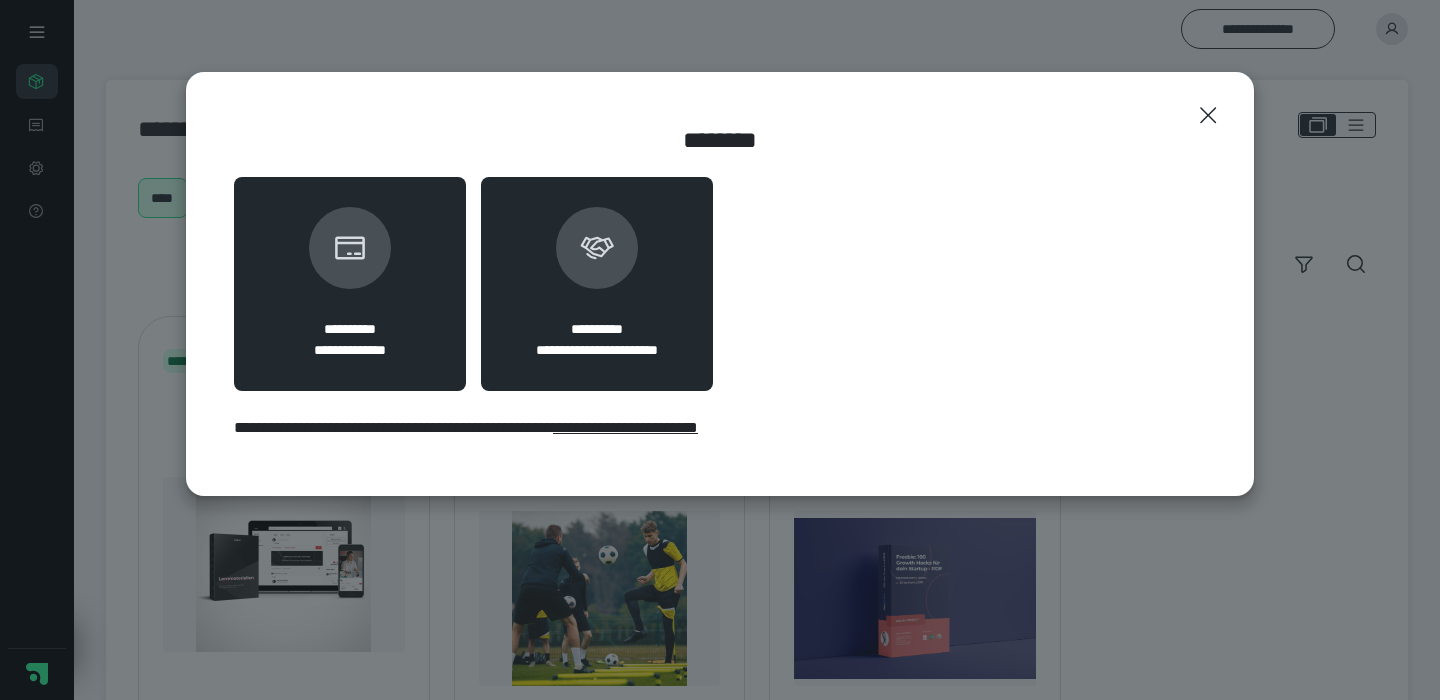 click on "**********" at bounding box center (597, 284) 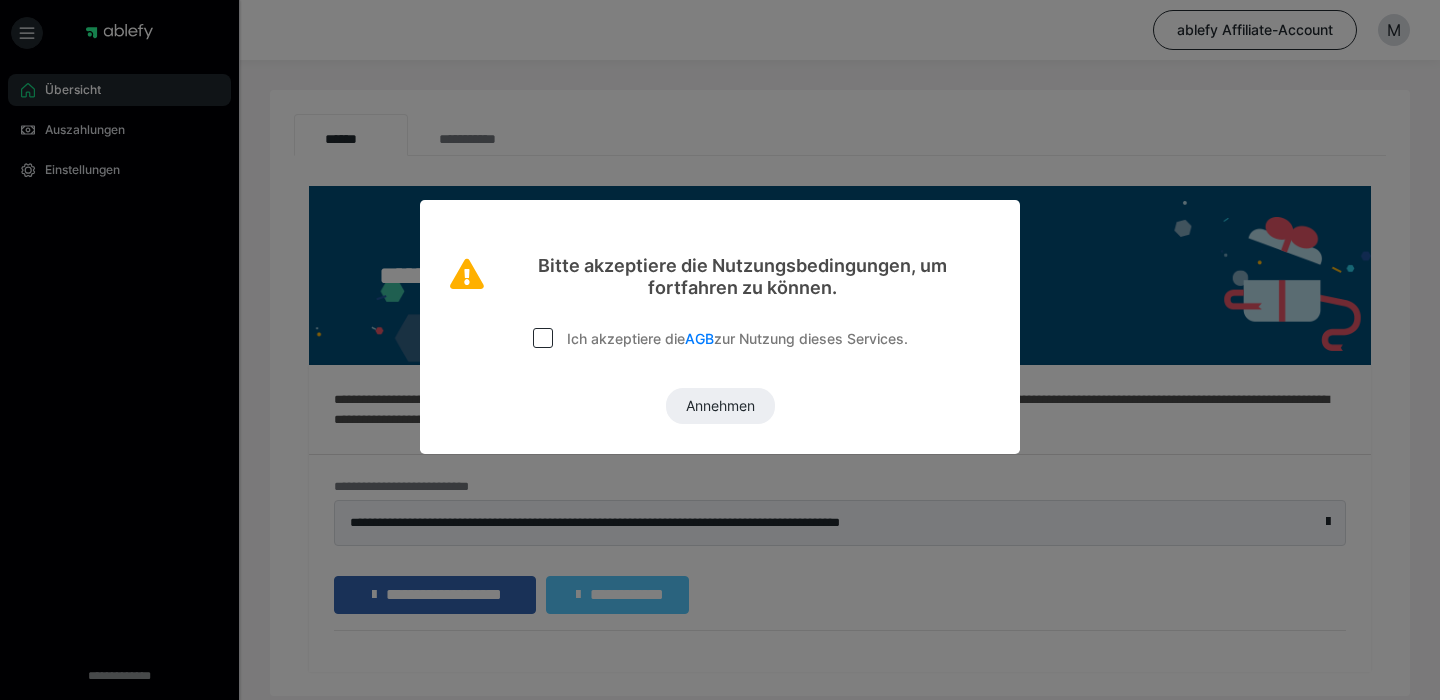 scroll, scrollTop: 0, scrollLeft: 0, axis: both 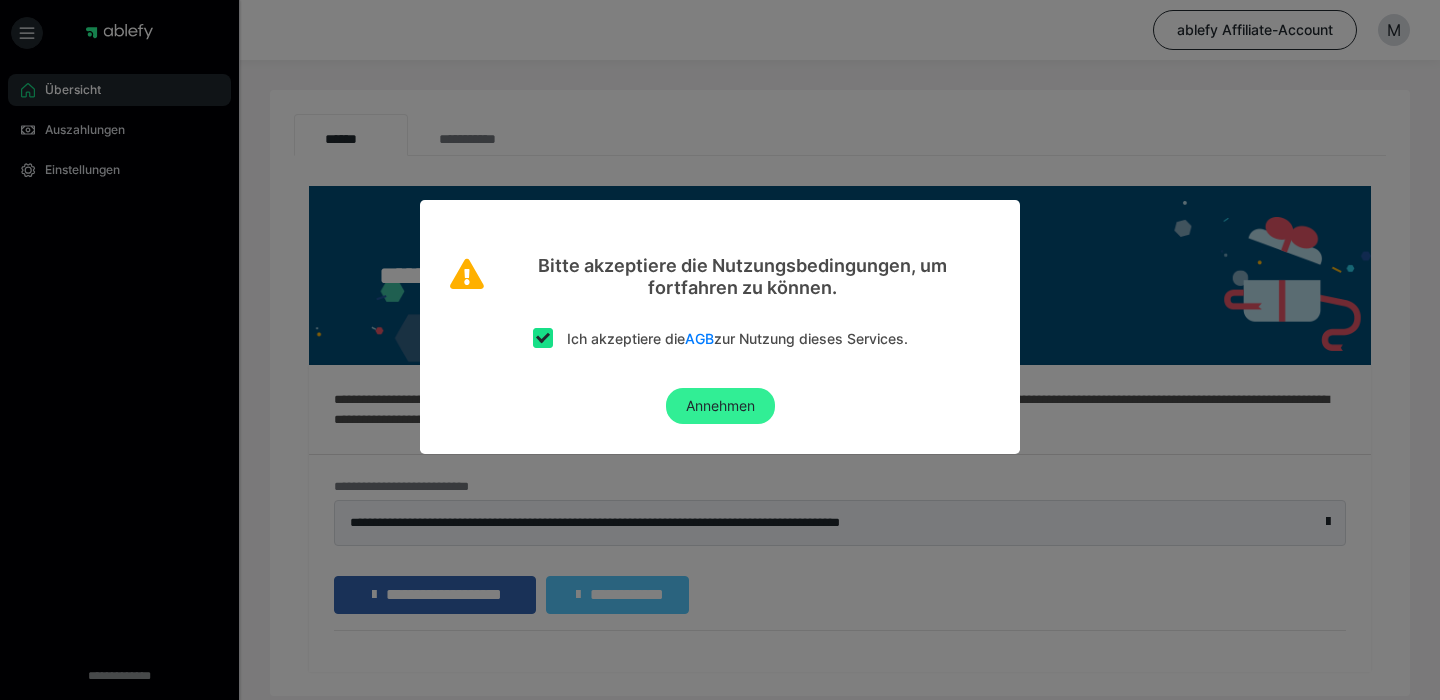 click on "Annehmen" at bounding box center (720, 406) 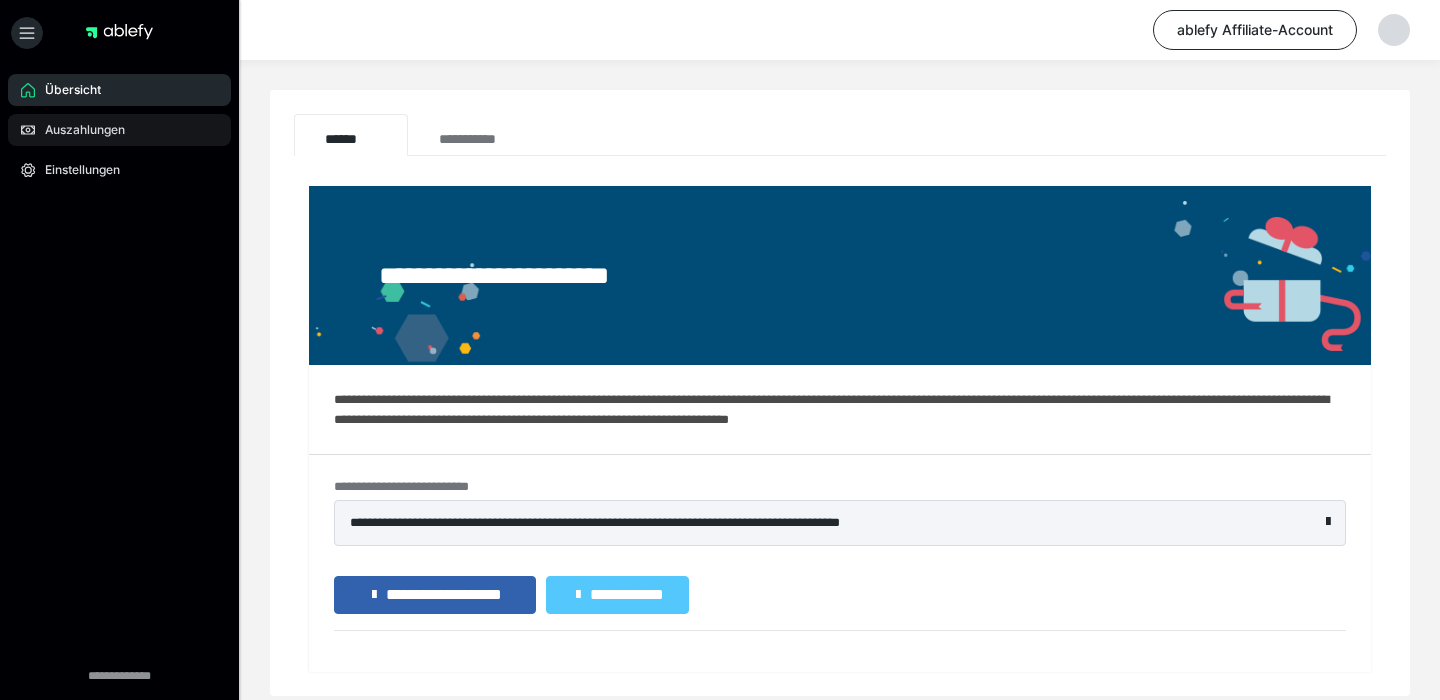 click on "Auszahlungen" at bounding box center (119, 130) 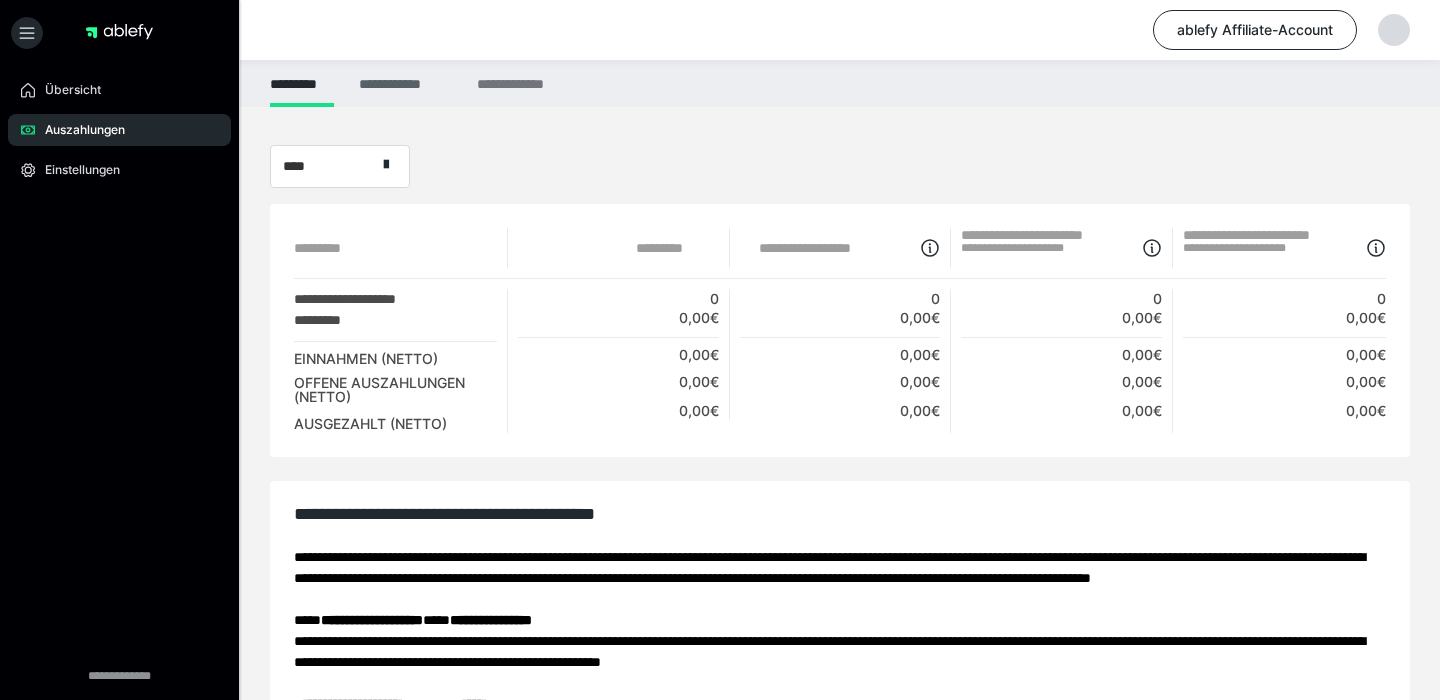 click on "**********" at bounding box center [405, 83] 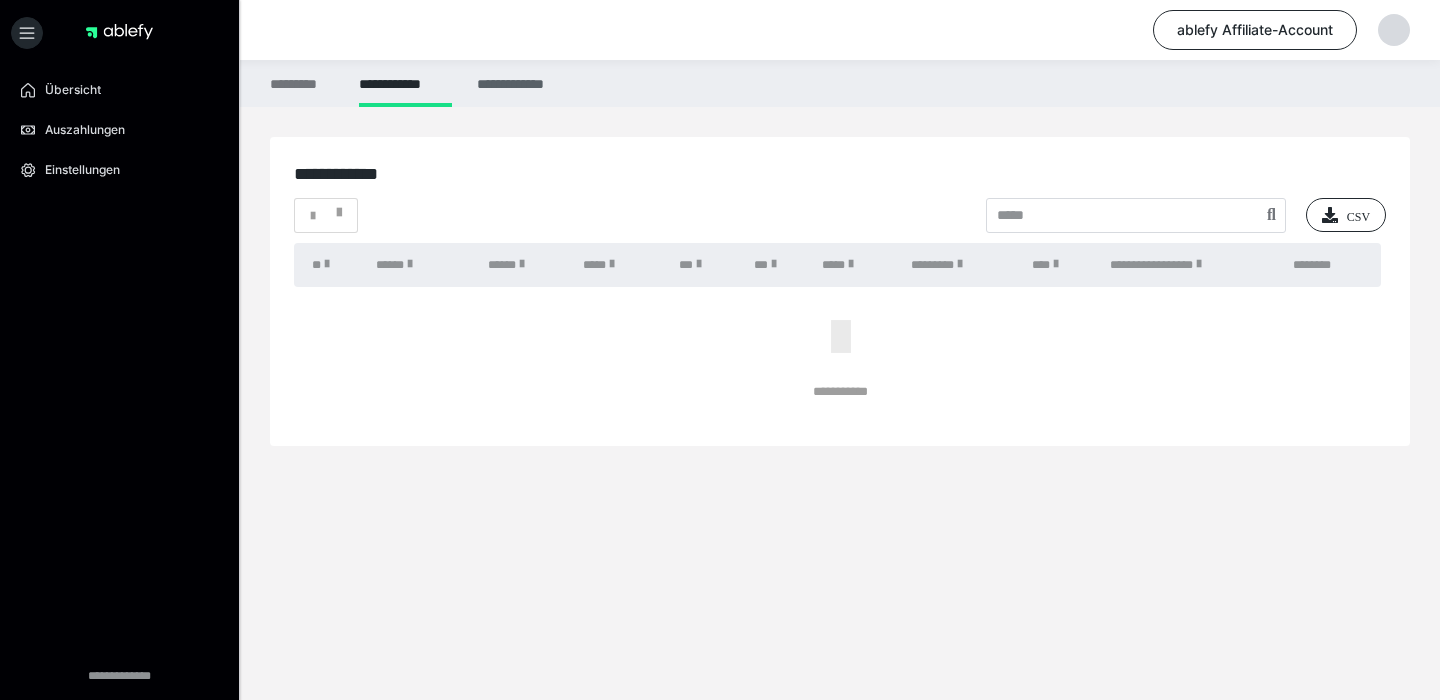 click on "**********" at bounding box center [521, 83] 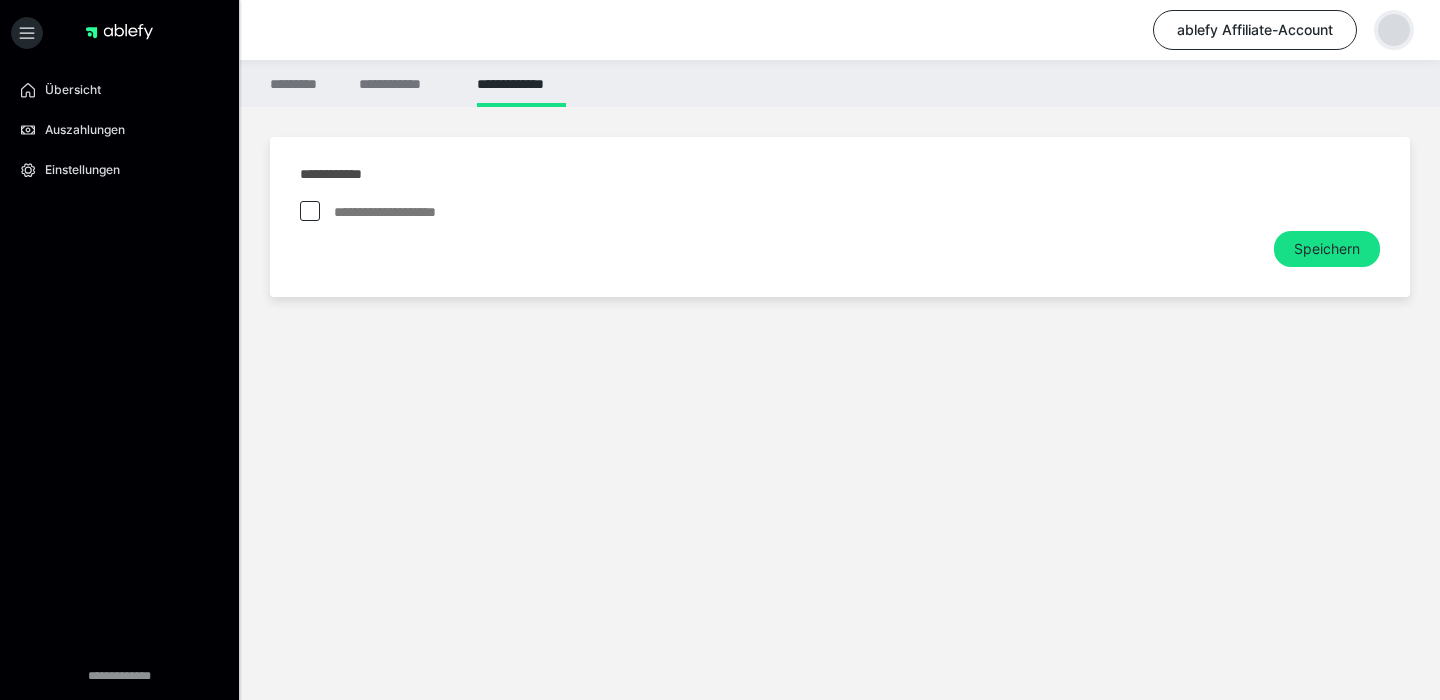 click at bounding box center [1394, 30] 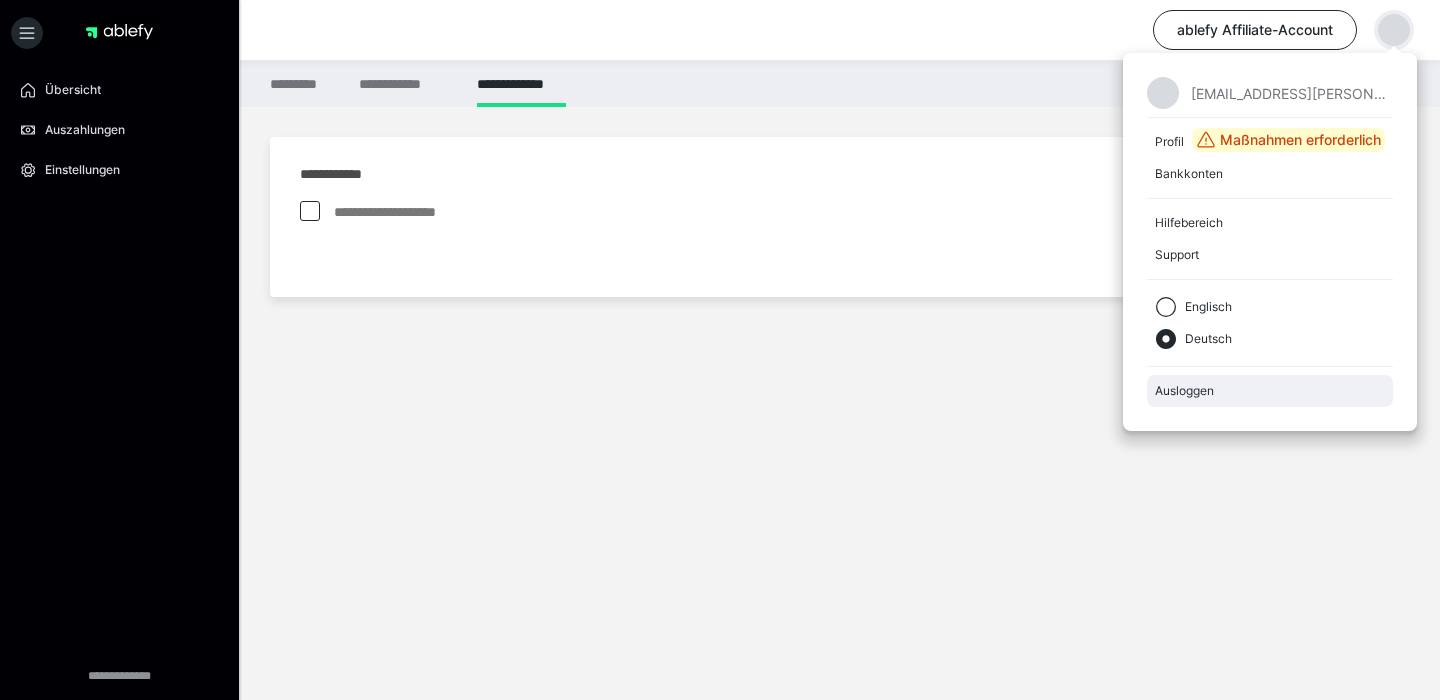 click on "Ausloggen" at bounding box center (1270, 391) 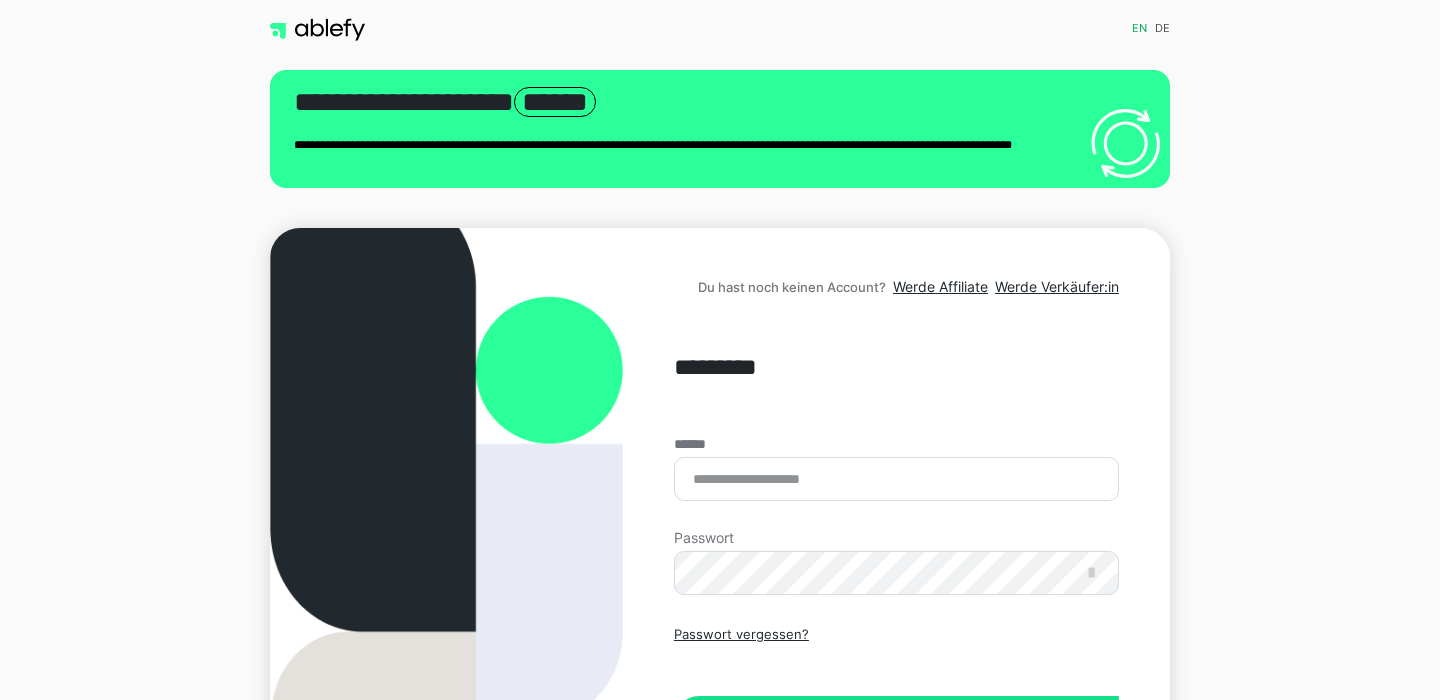 scroll, scrollTop: 0, scrollLeft: 0, axis: both 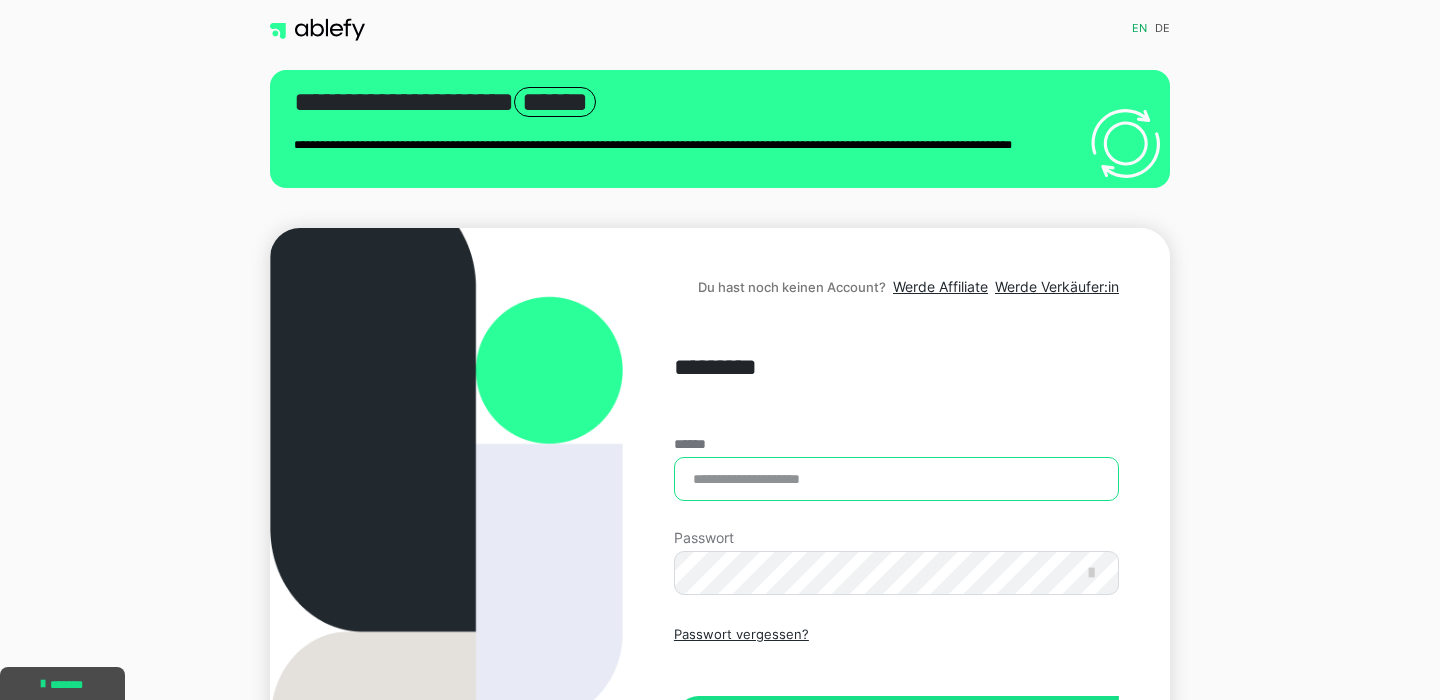 click on "******" at bounding box center (896, 479) 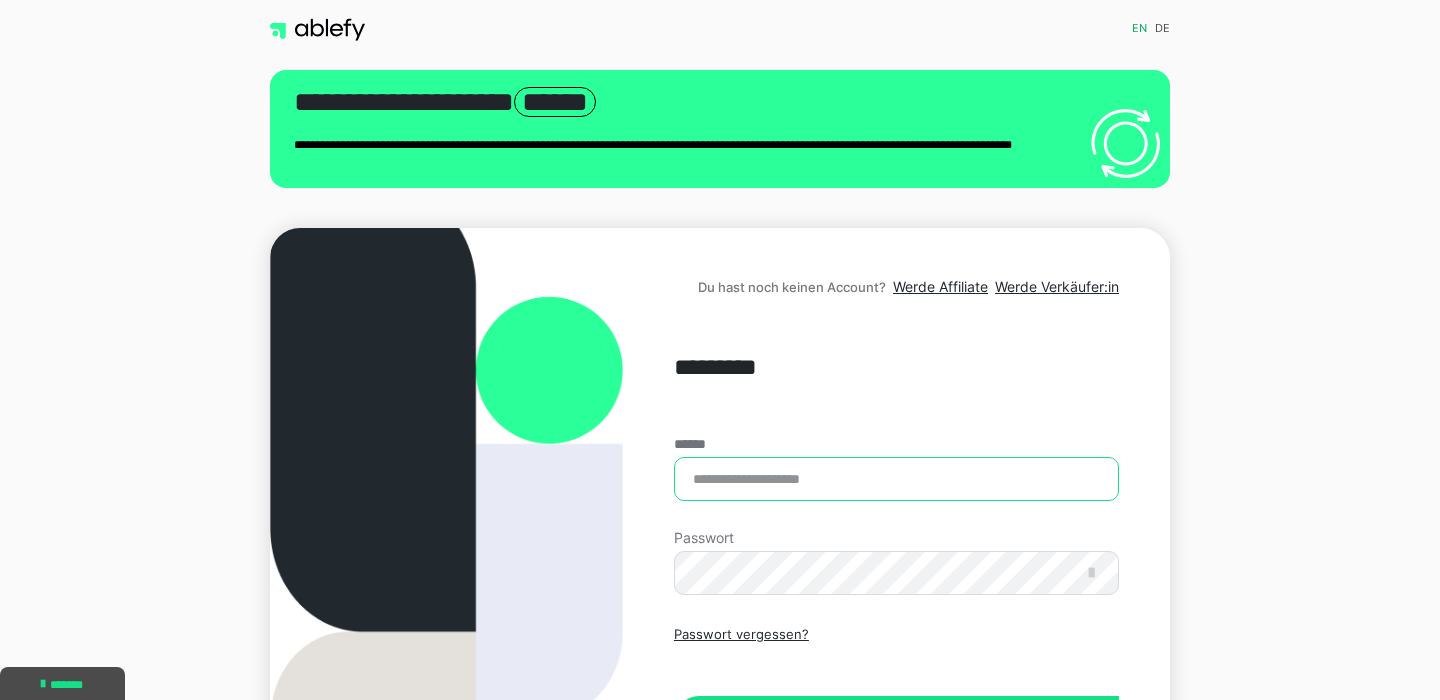 type on "**********" 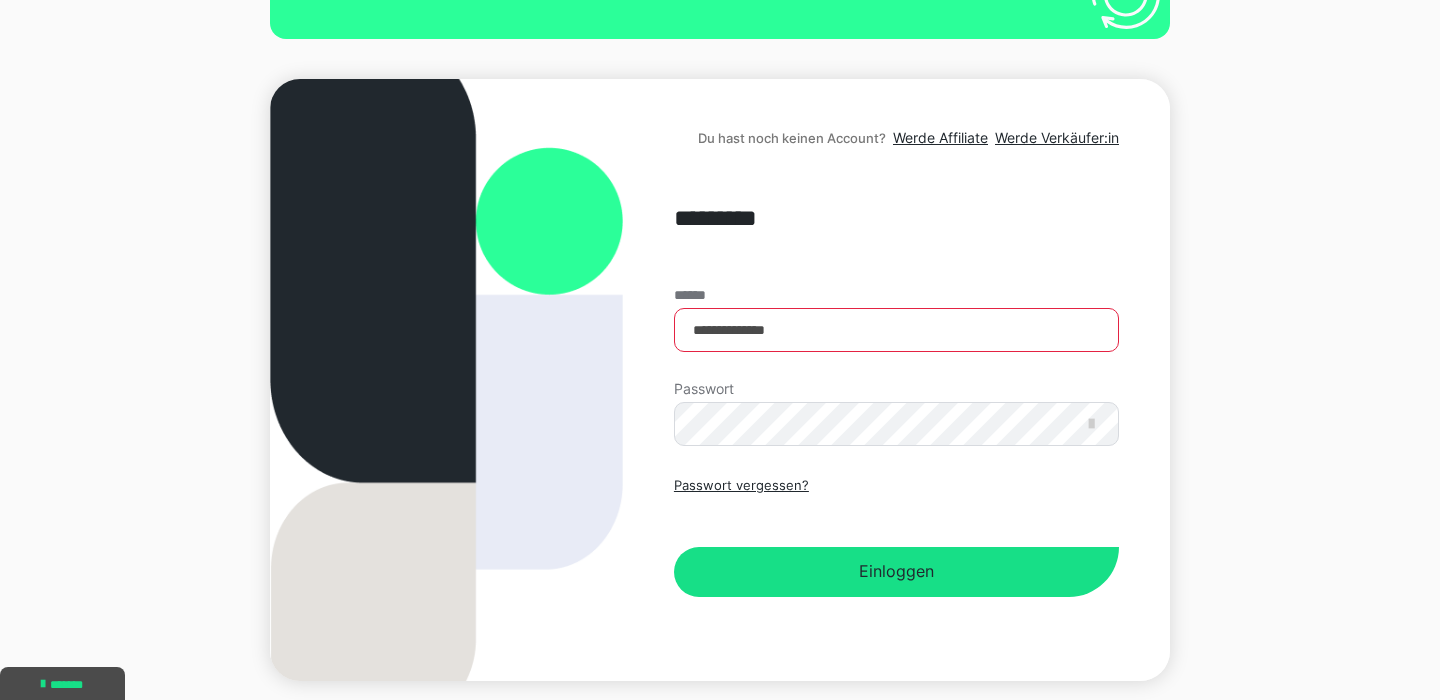 scroll, scrollTop: 217, scrollLeft: 0, axis: vertical 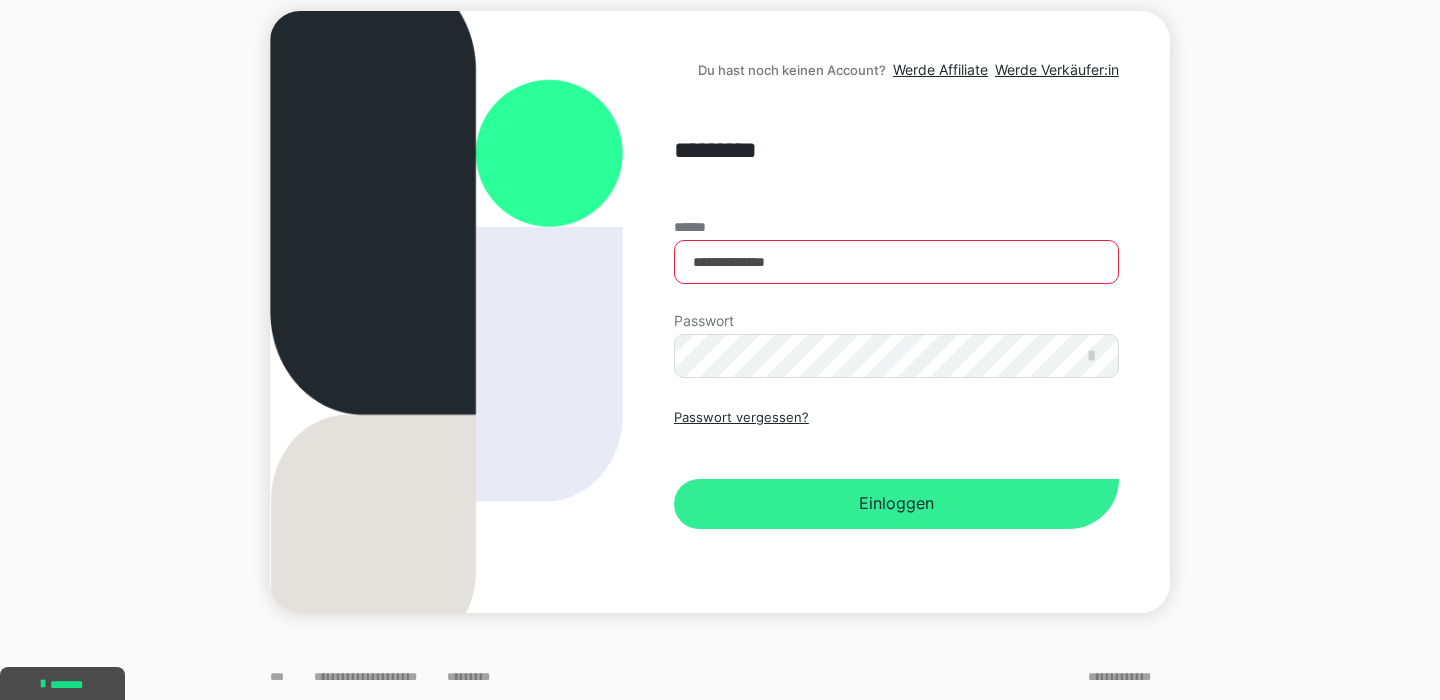 click on "Einloggen" at bounding box center [896, 504] 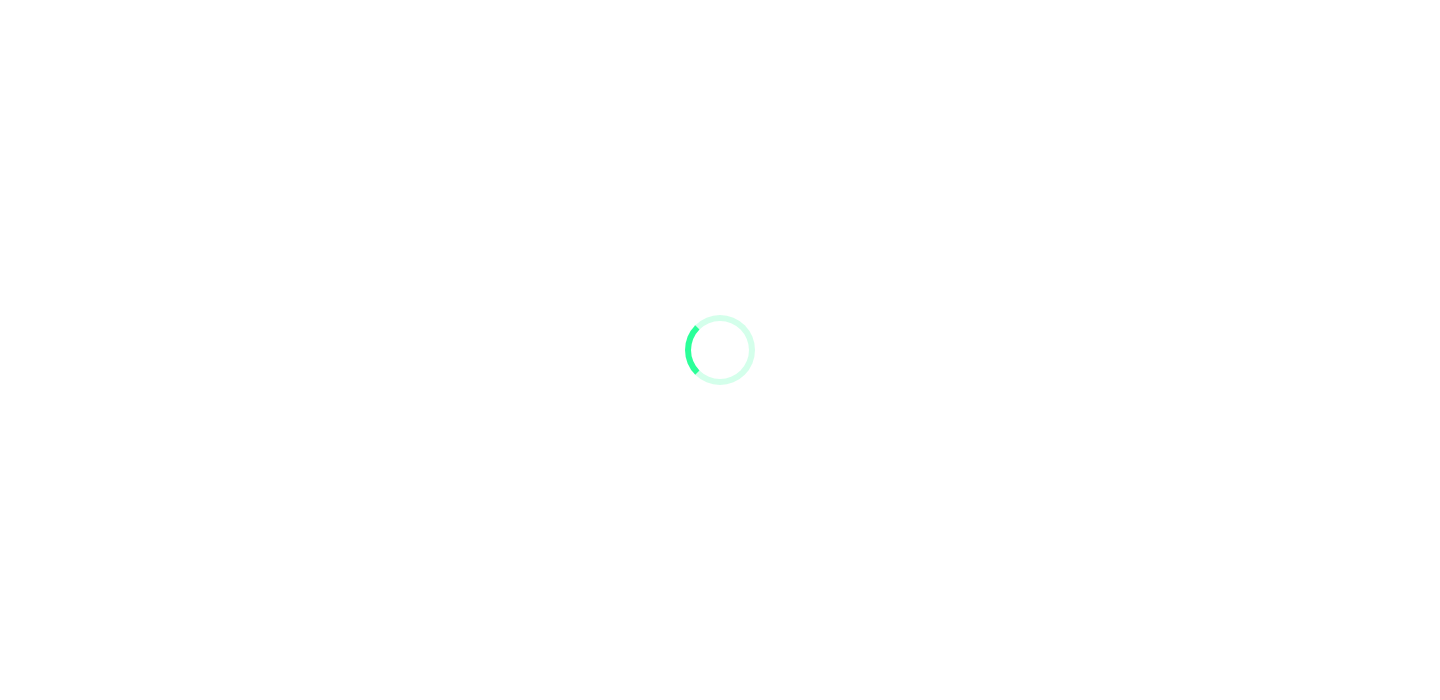 scroll, scrollTop: 0, scrollLeft: 0, axis: both 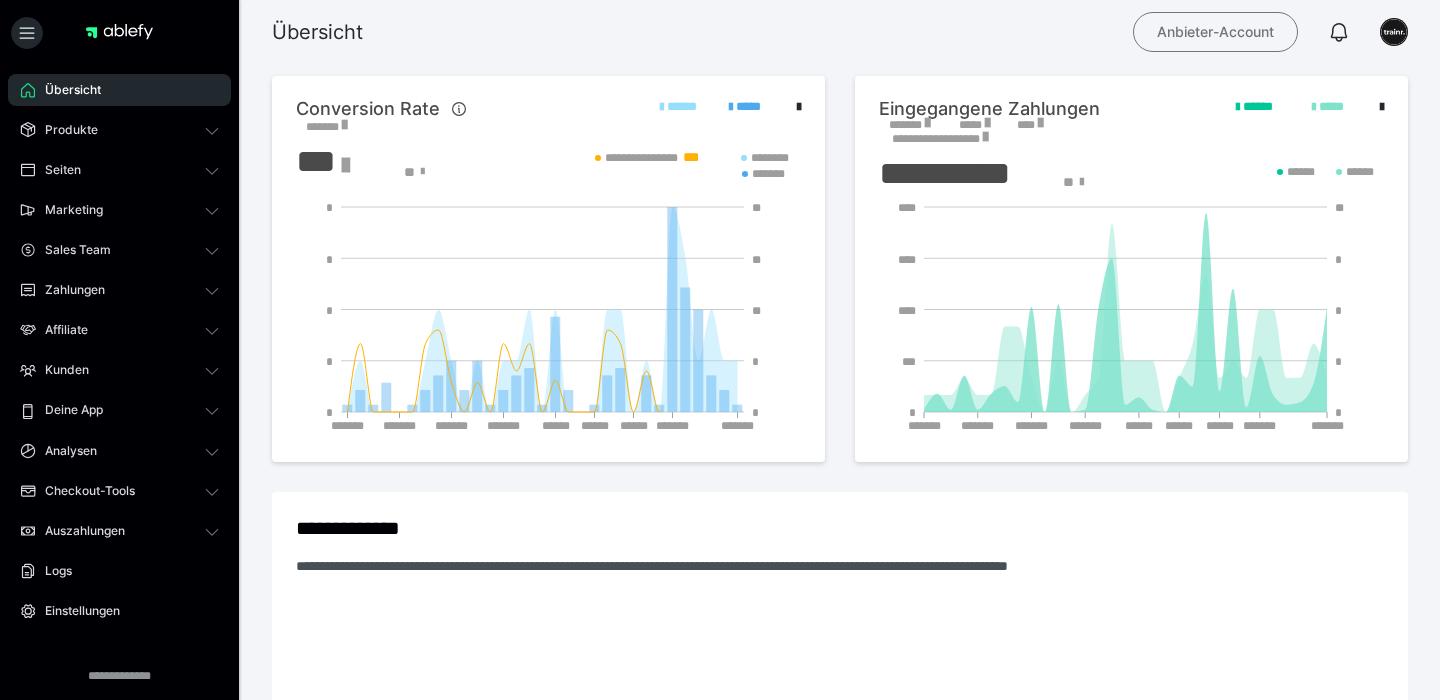 click on "Anbieter-Account" at bounding box center (1215, 32) 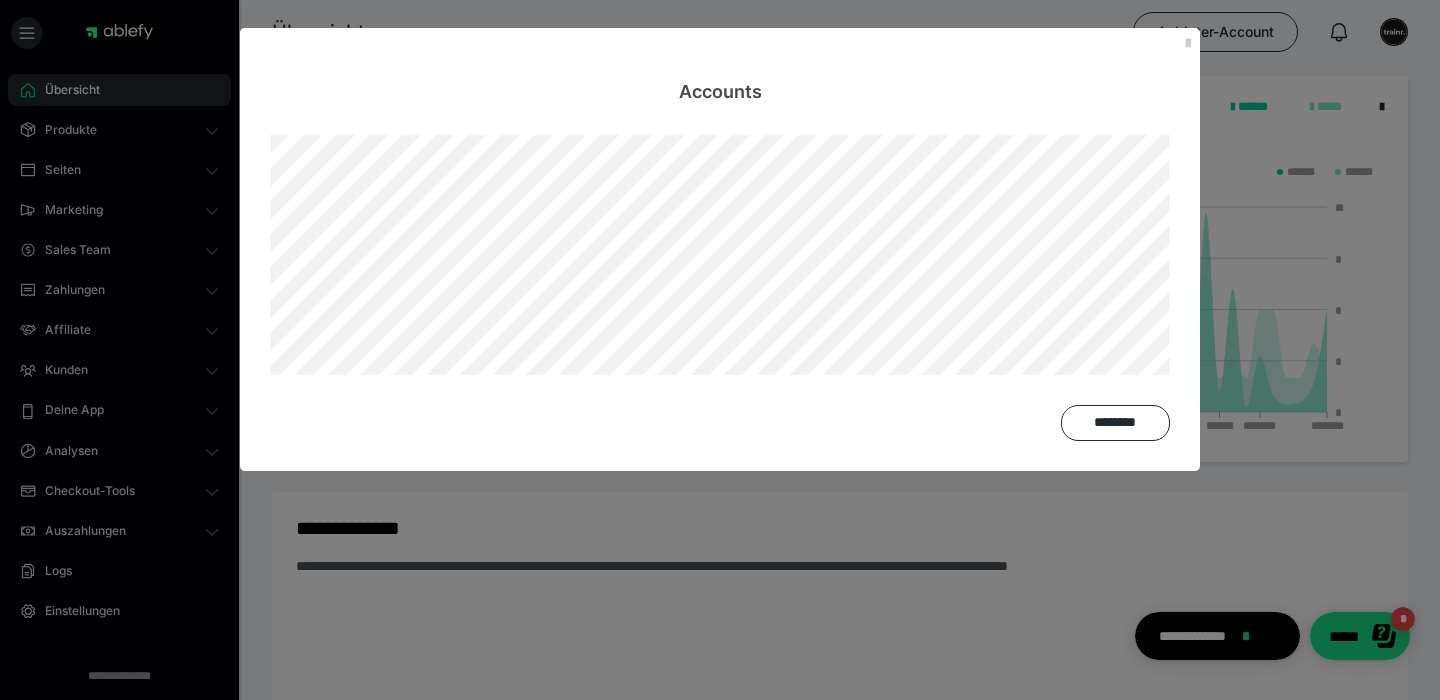 scroll, scrollTop: 0, scrollLeft: 0, axis: both 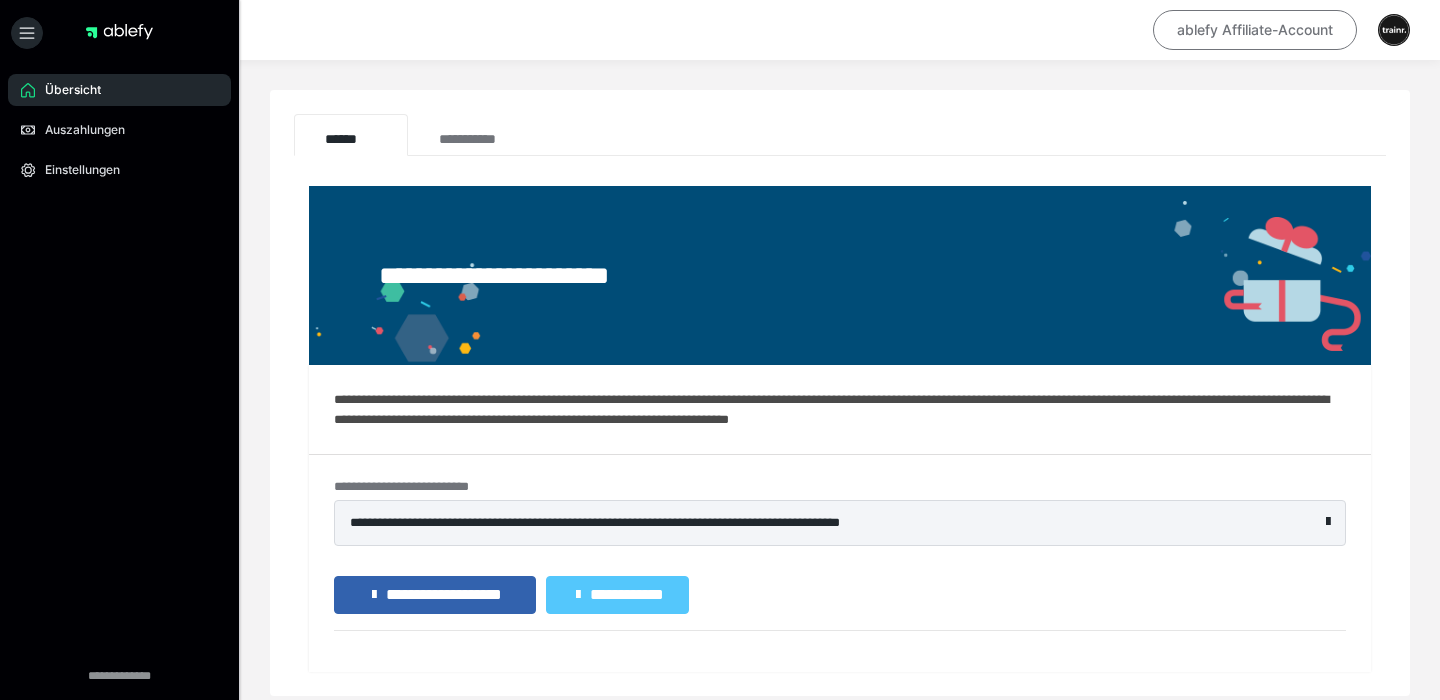click on "ablefy Affiliate-Account" at bounding box center [1255, 30] 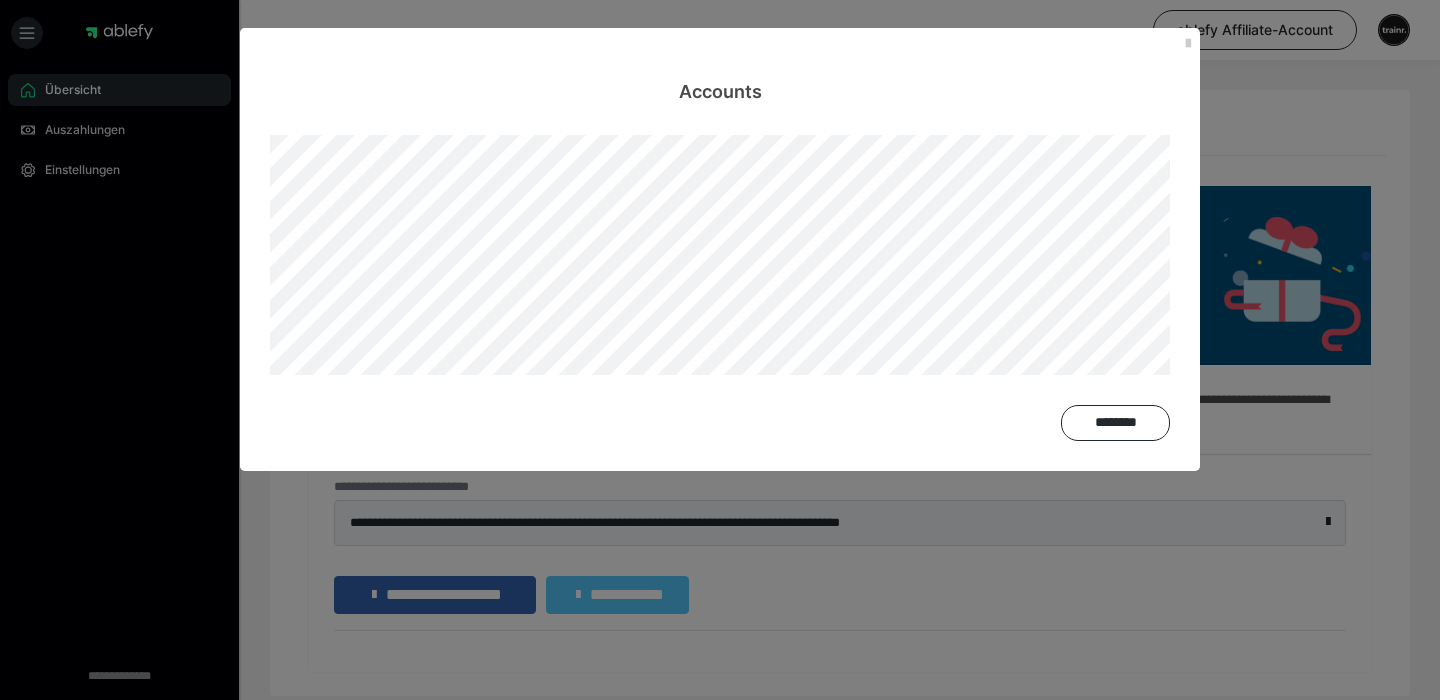 click on "Accounts ********" at bounding box center (720, 350) 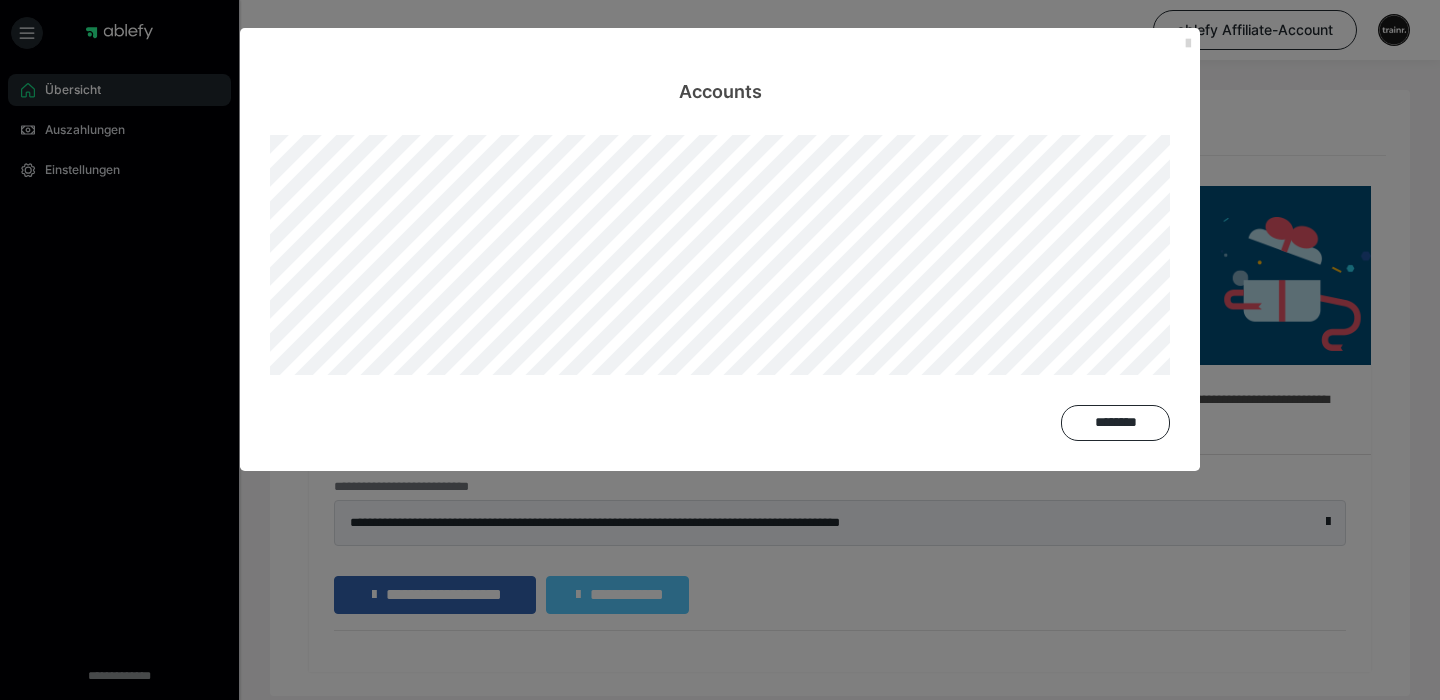 click at bounding box center [1188, 44] 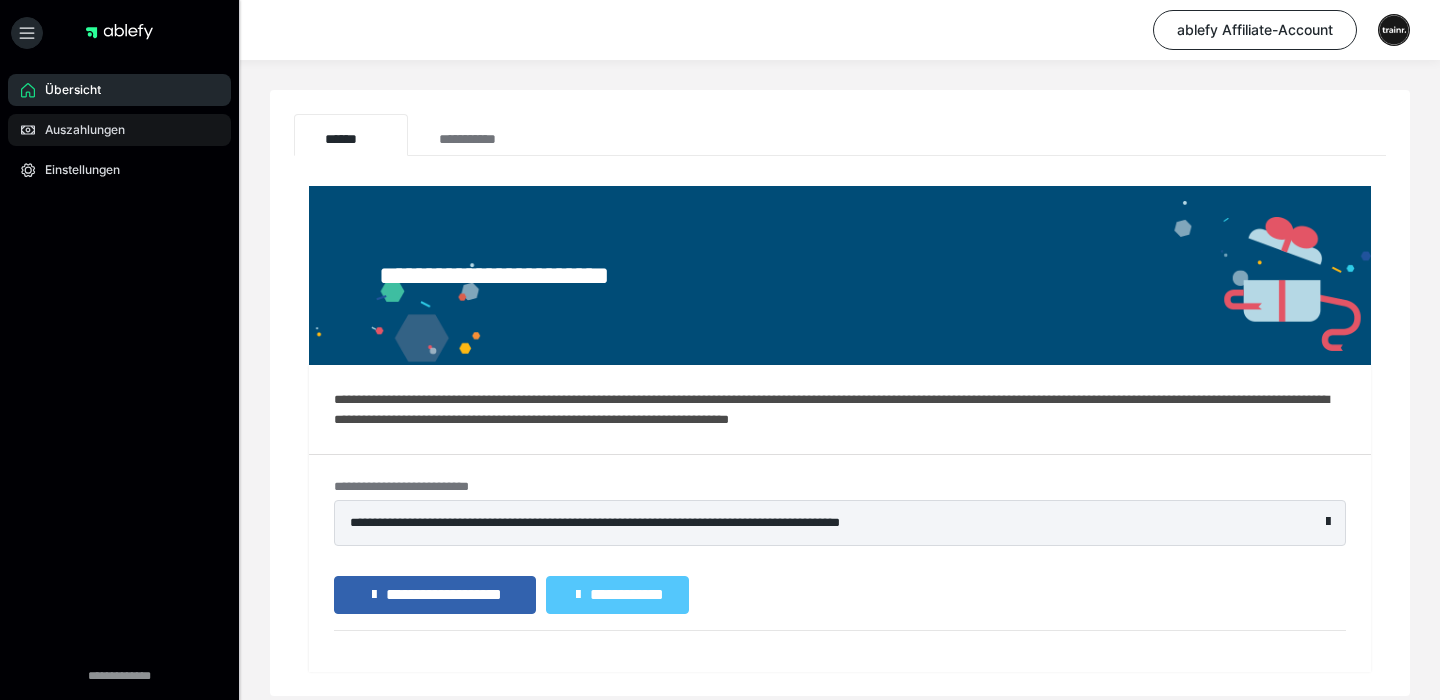 click on "Auszahlungen" at bounding box center [119, 130] 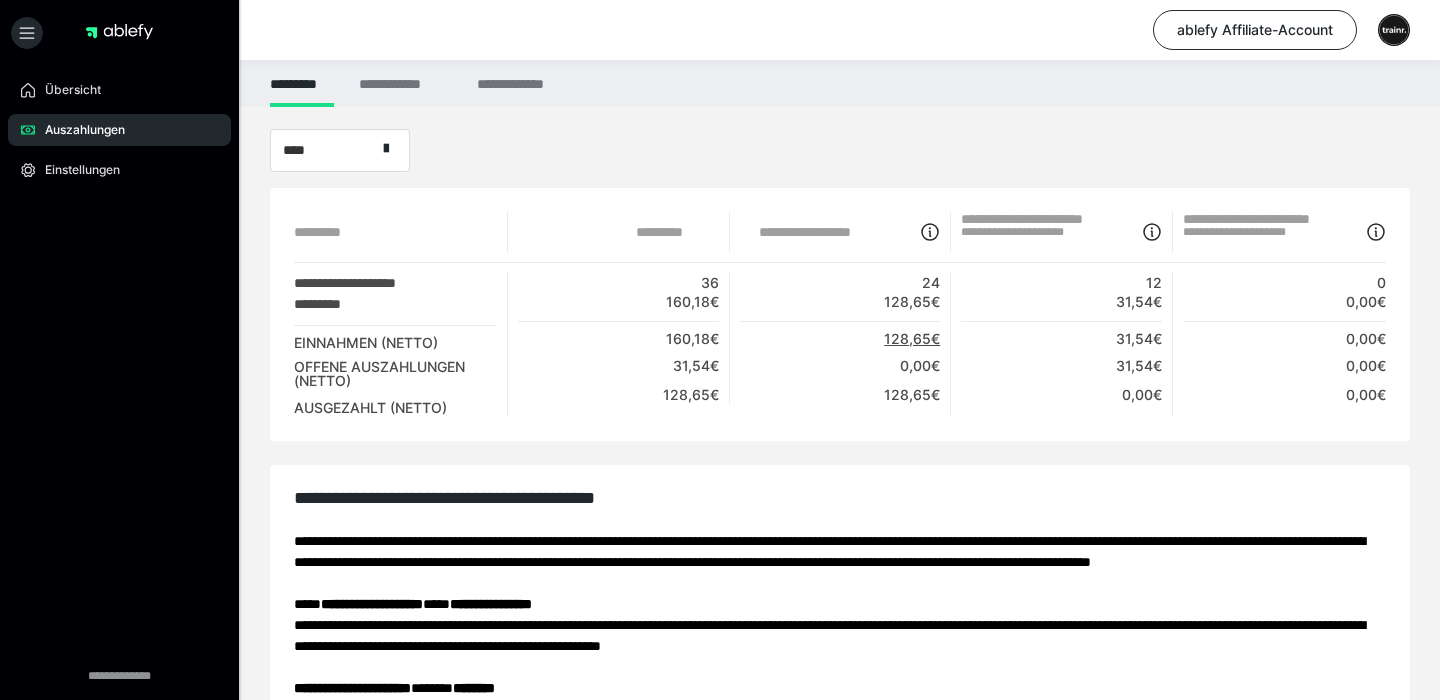 scroll, scrollTop: 0, scrollLeft: 0, axis: both 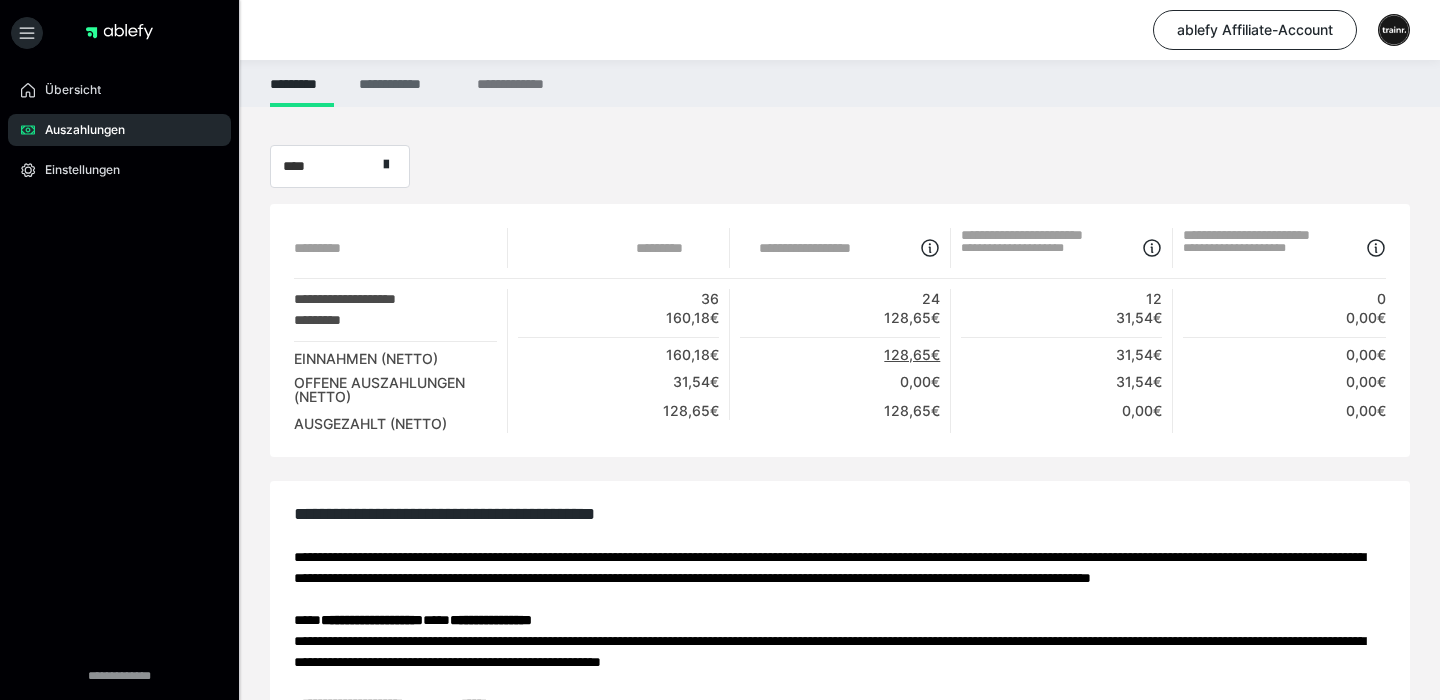 click on "**********" at bounding box center (405, 83) 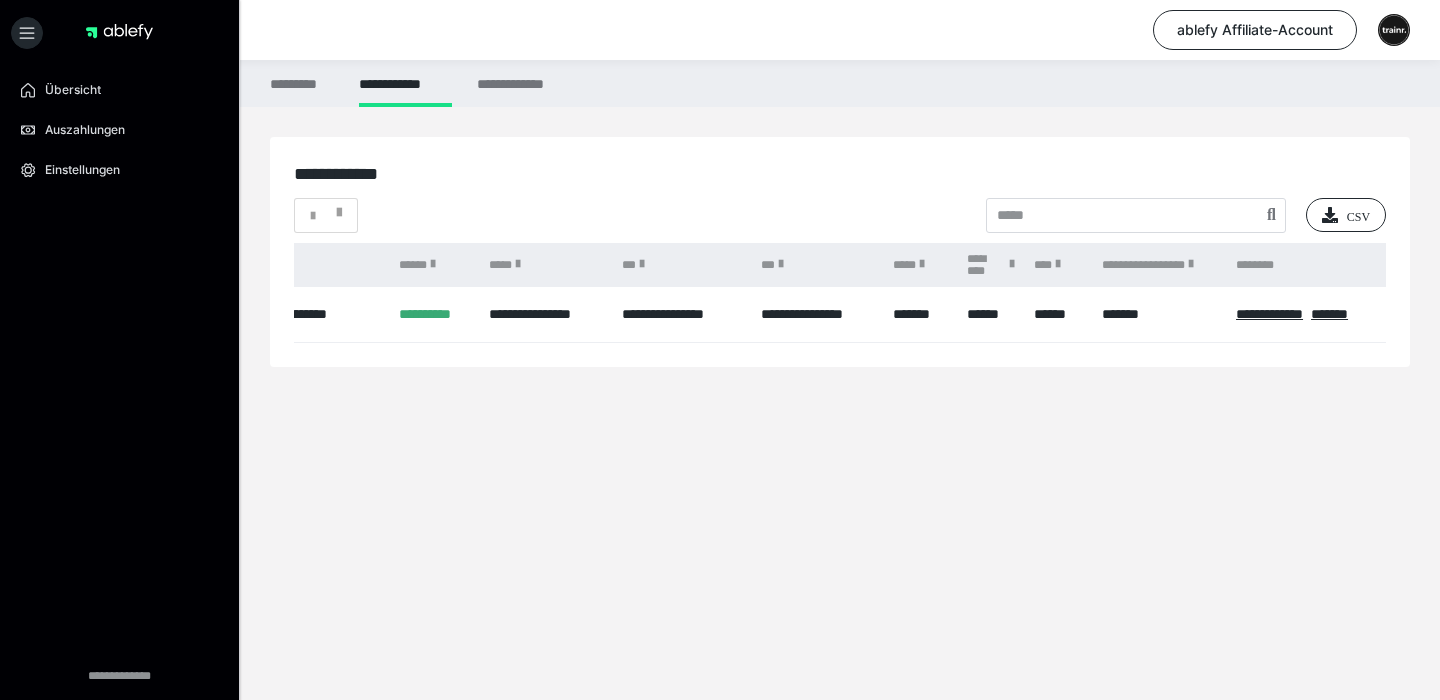scroll, scrollTop: 0, scrollLeft: 153, axis: horizontal 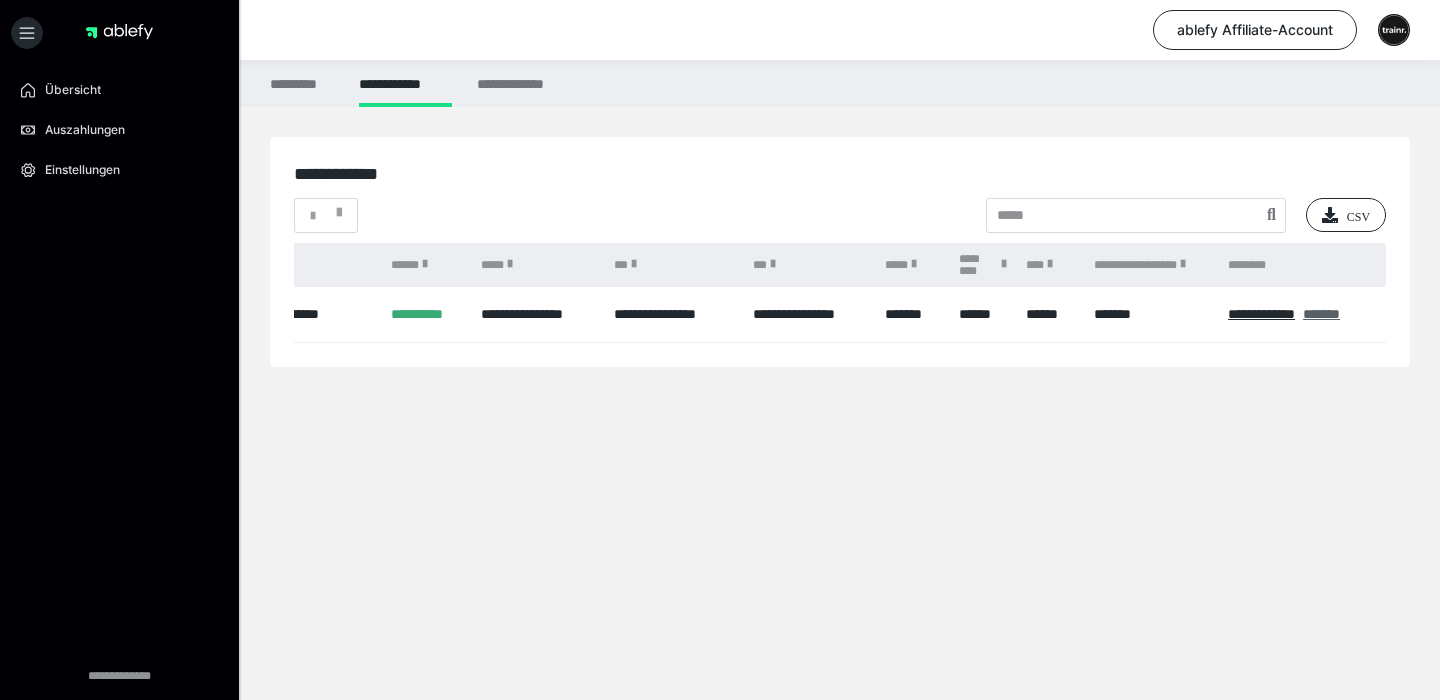click on "*******" at bounding box center (1321, 314) 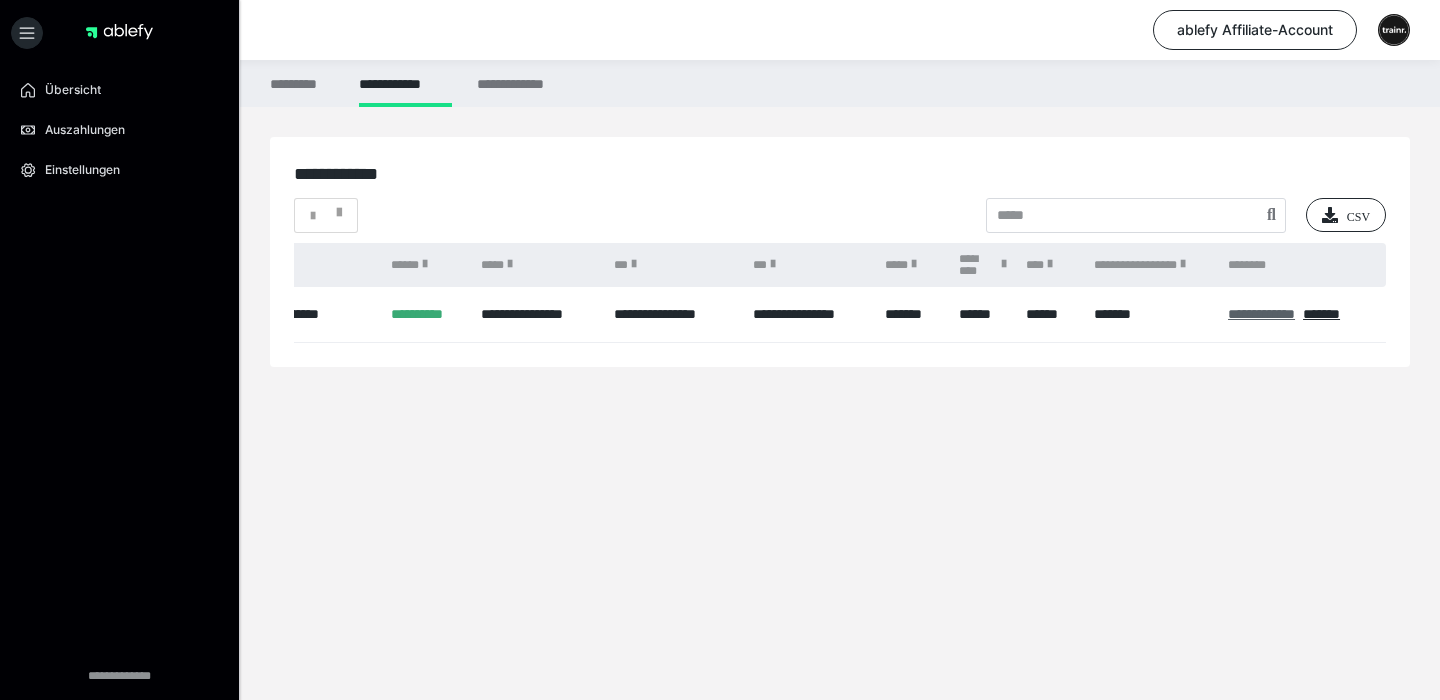click on "**********" at bounding box center [1261, 314] 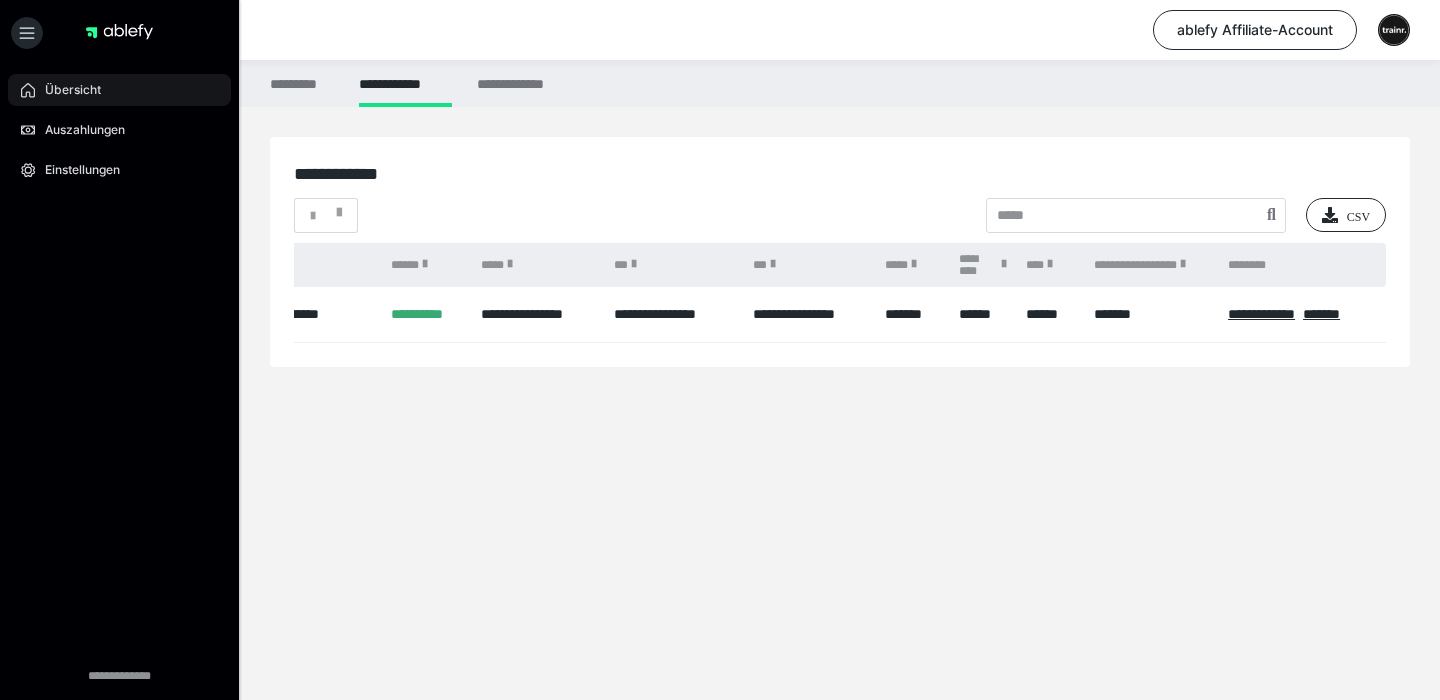 click on "Übersicht" at bounding box center (119, 90) 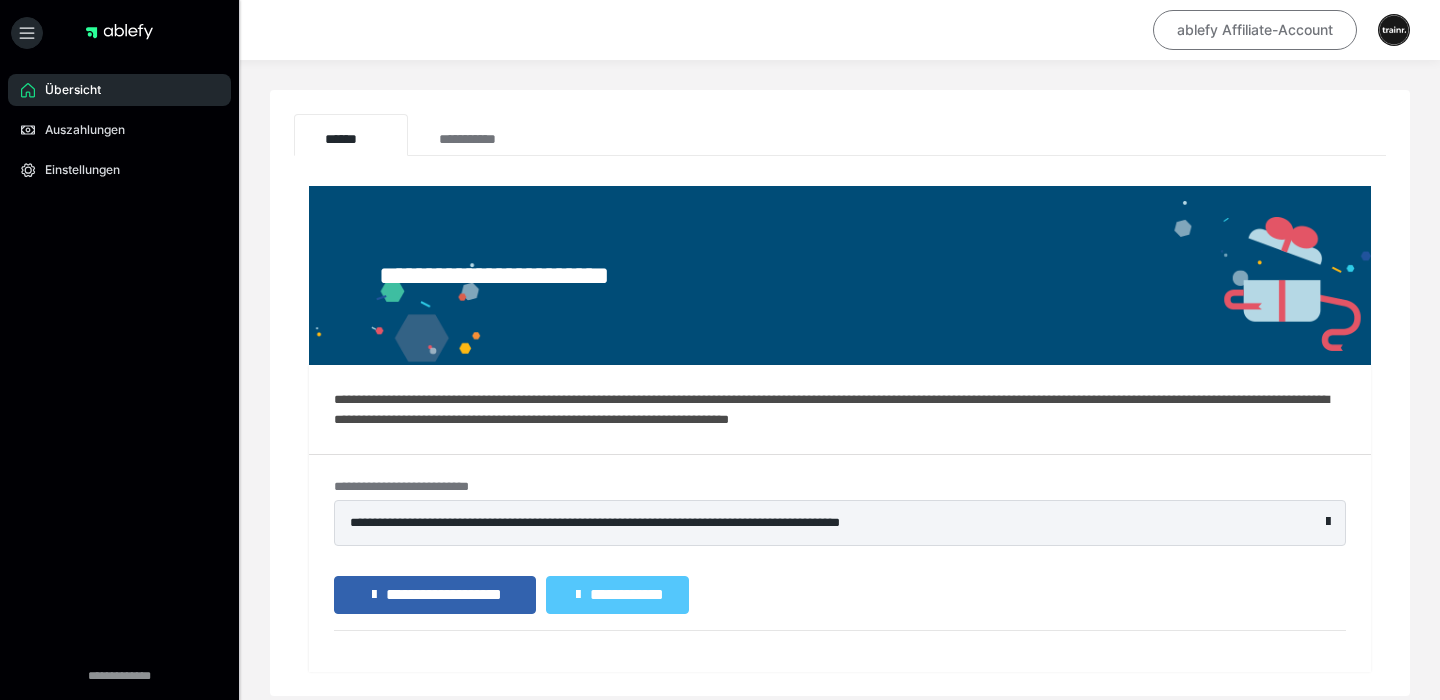 click on "ablefy Affiliate-Account" at bounding box center (1255, 30) 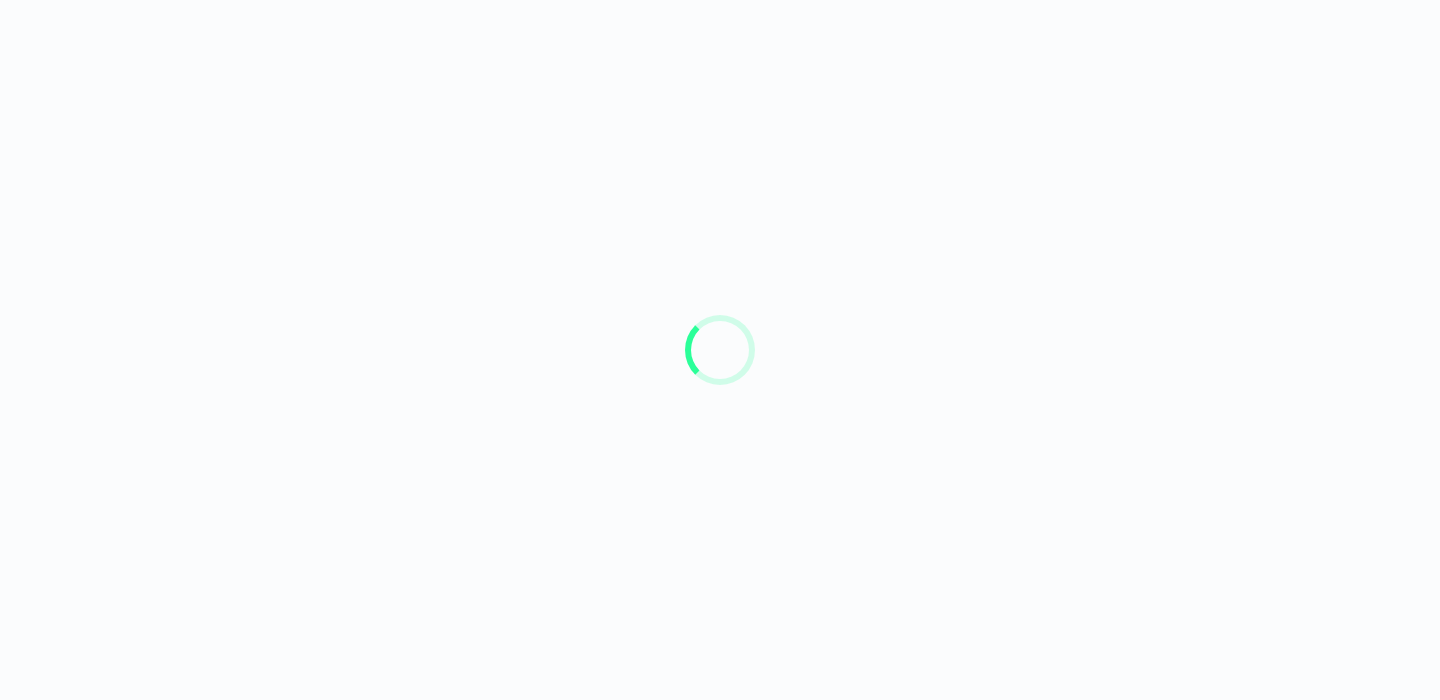 scroll, scrollTop: 0, scrollLeft: 0, axis: both 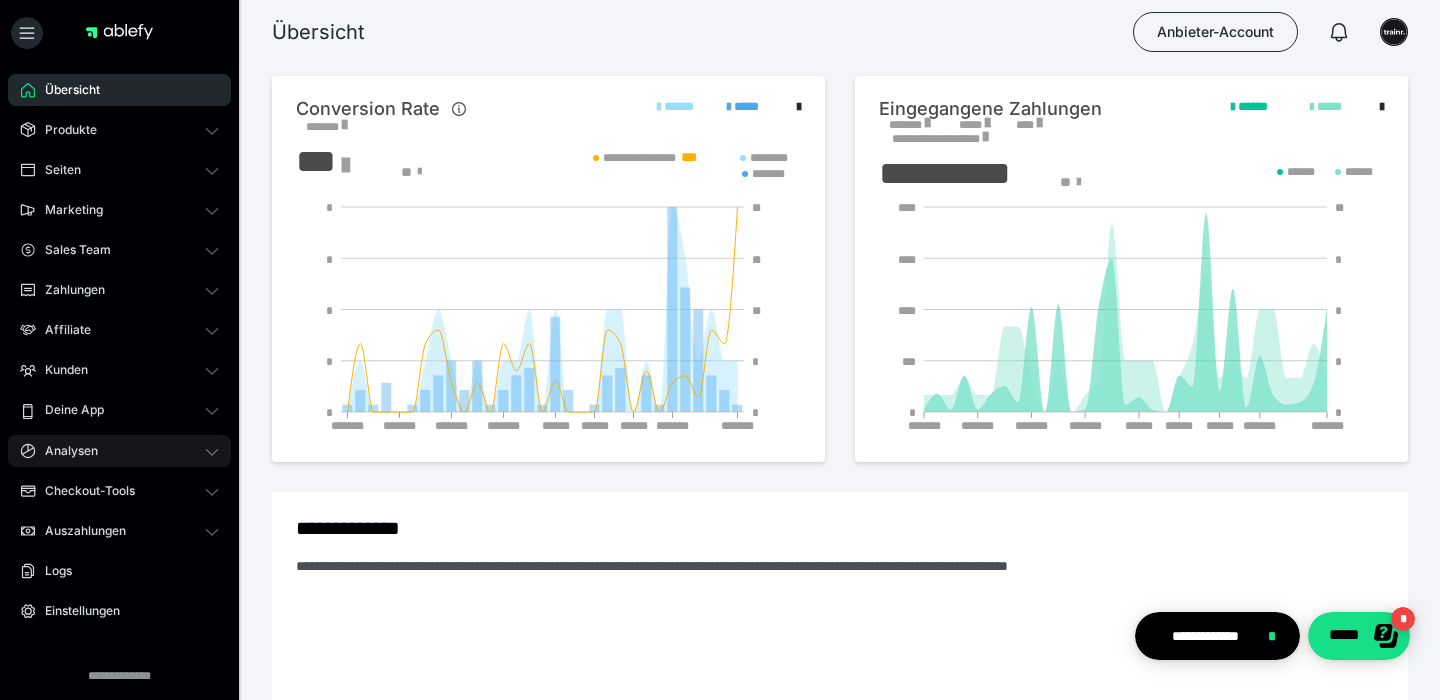 click on "Analysen" at bounding box center (119, 451) 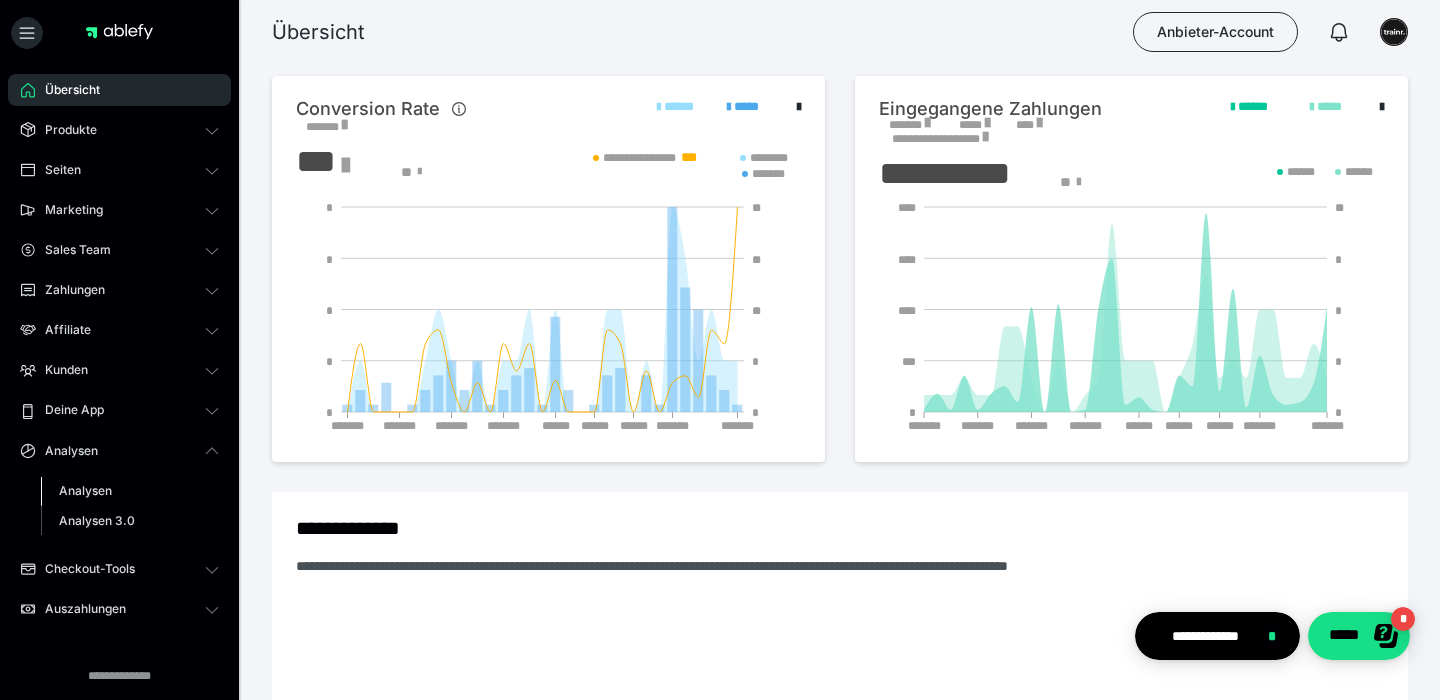 click on "Analysen" at bounding box center (130, 491) 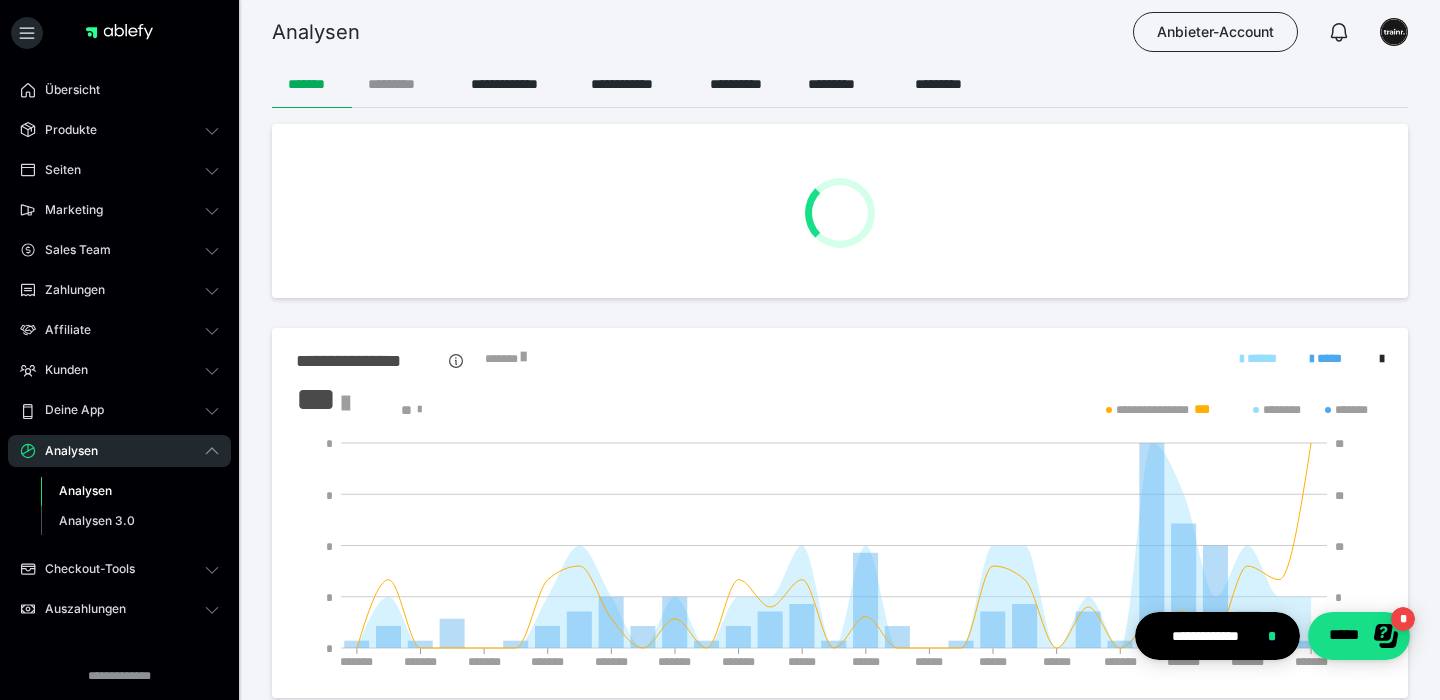 click on "*********" at bounding box center (403, 84) 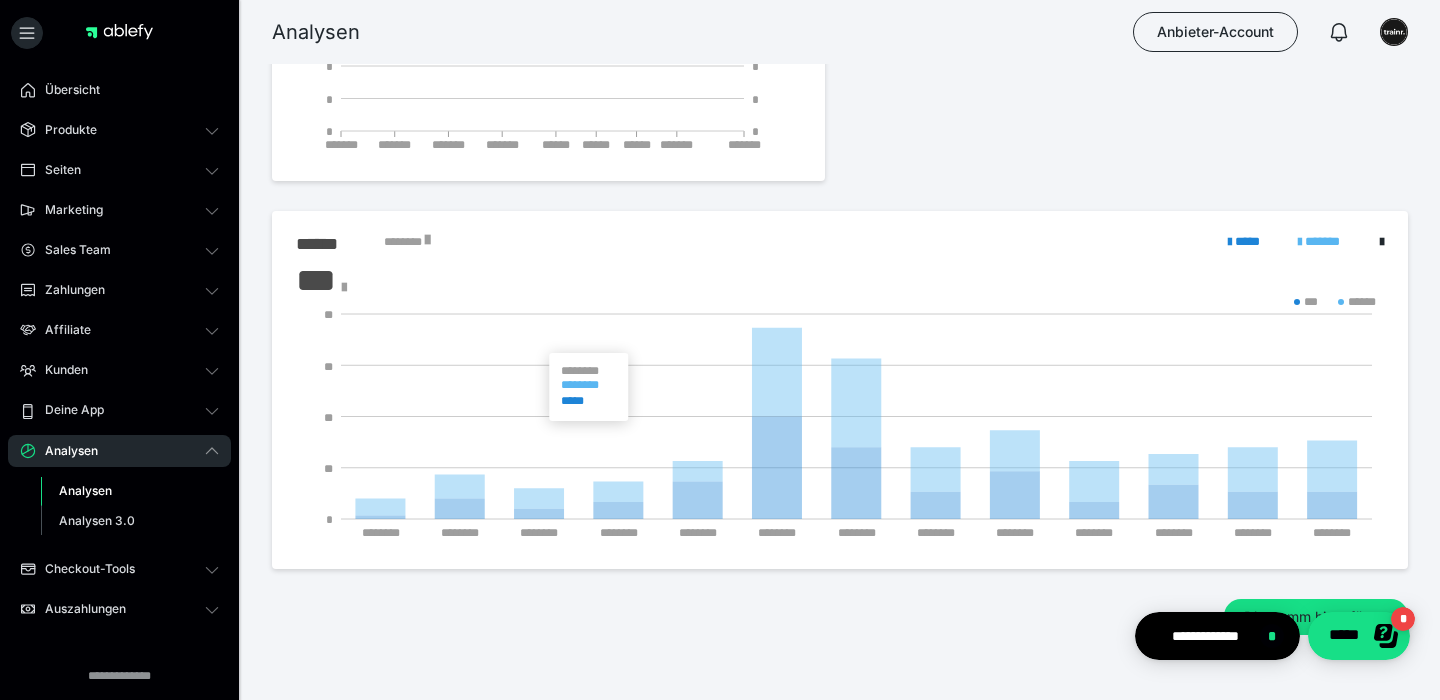 scroll, scrollTop: 3224, scrollLeft: 0, axis: vertical 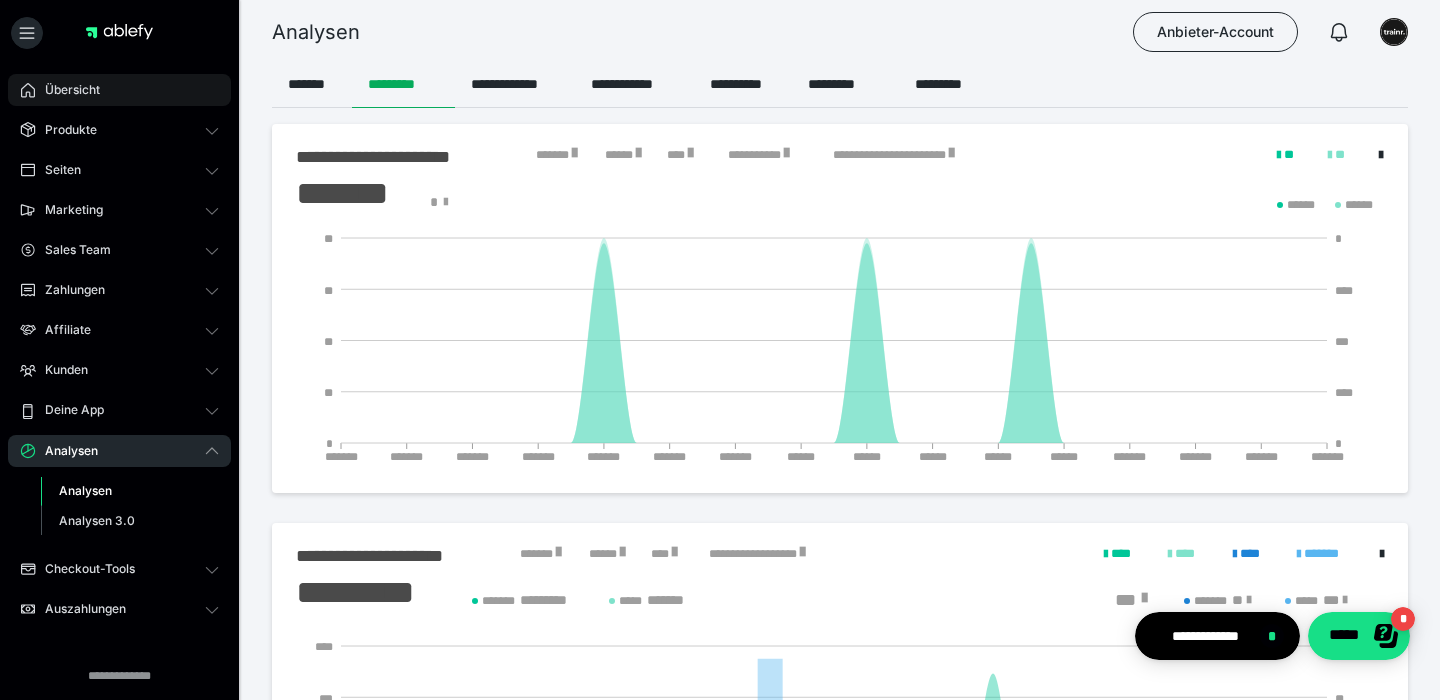 click on "Übersicht" at bounding box center [119, 90] 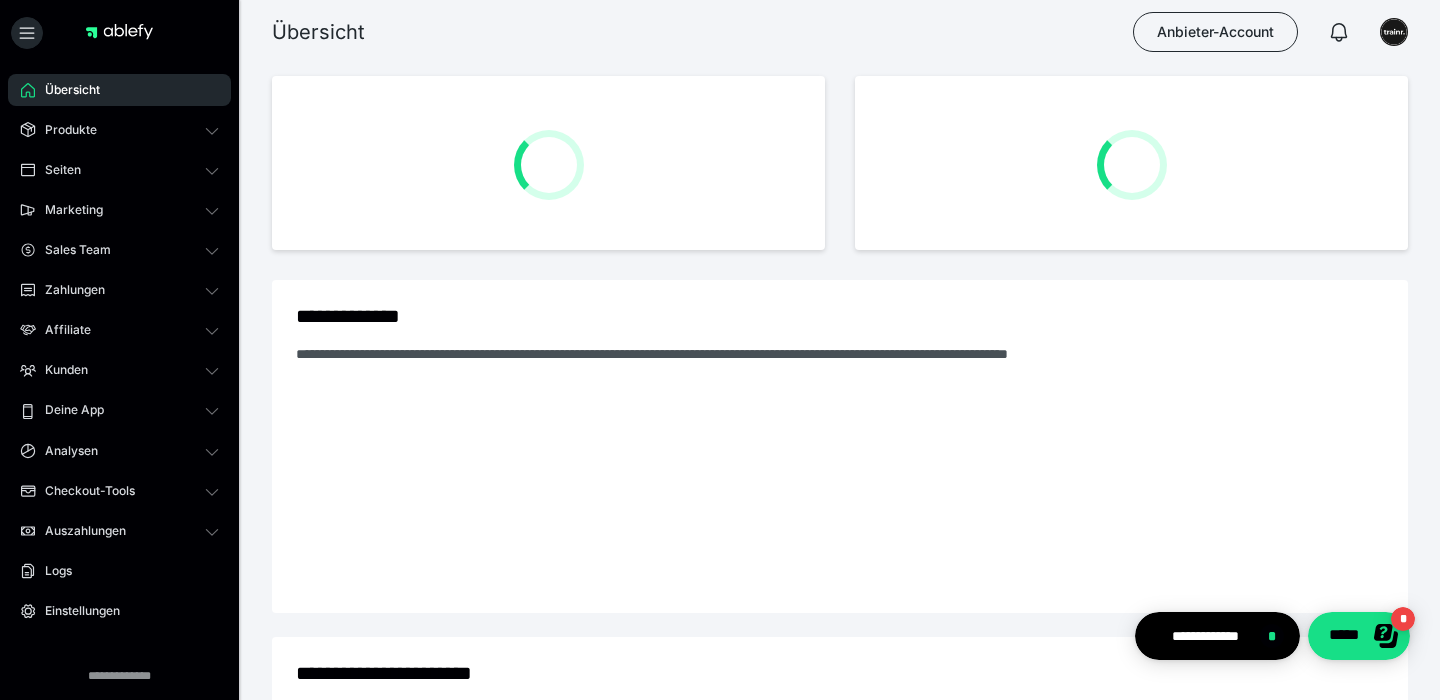 scroll, scrollTop: 1, scrollLeft: 0, axis: vertical 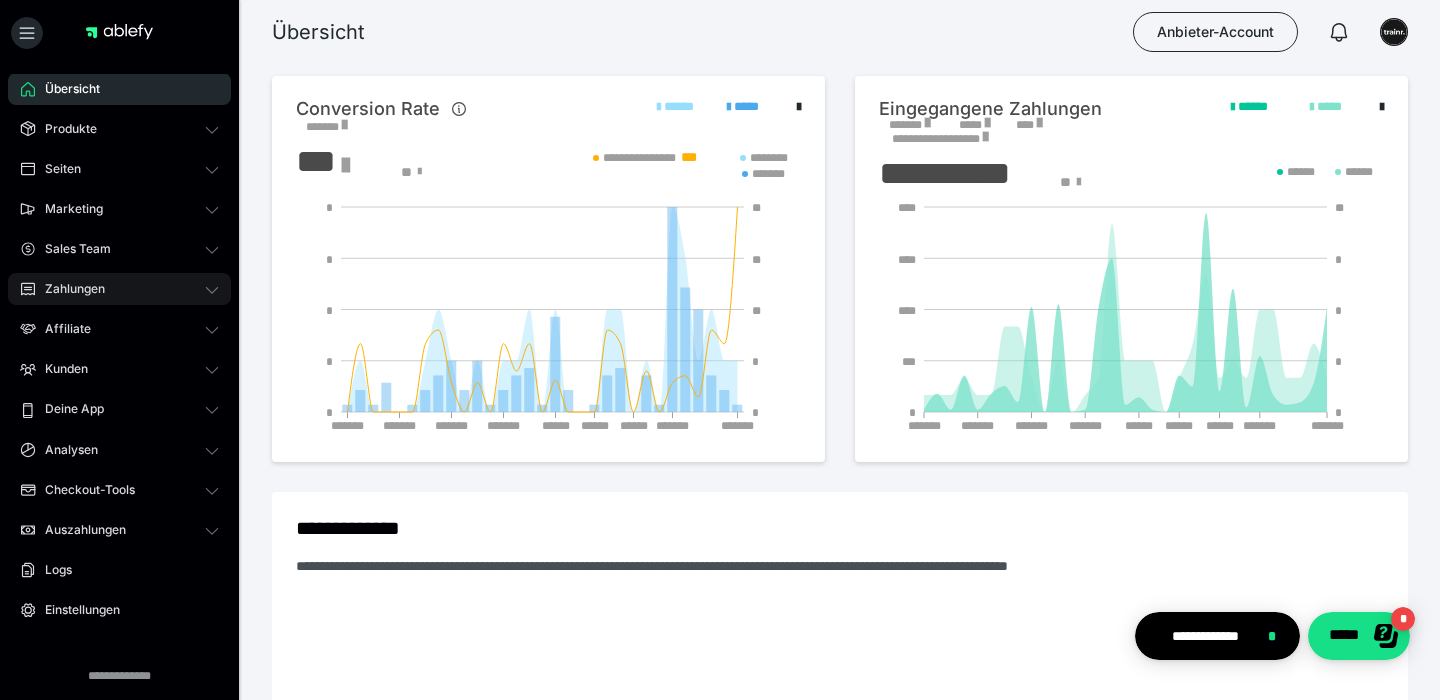 click on "Zahlungen" at bounding box center [119, 289] 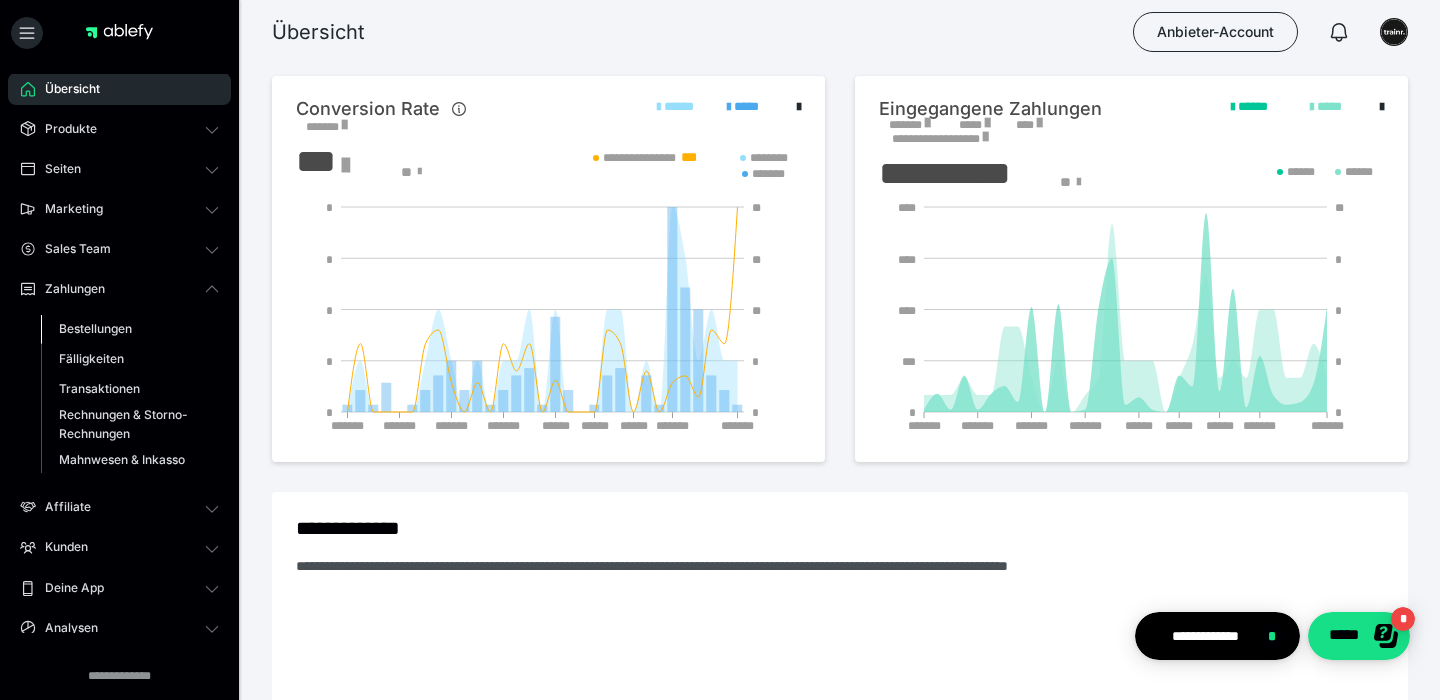 scroll, scrollTop: 17, scrollLeft: 0, axis: vertical 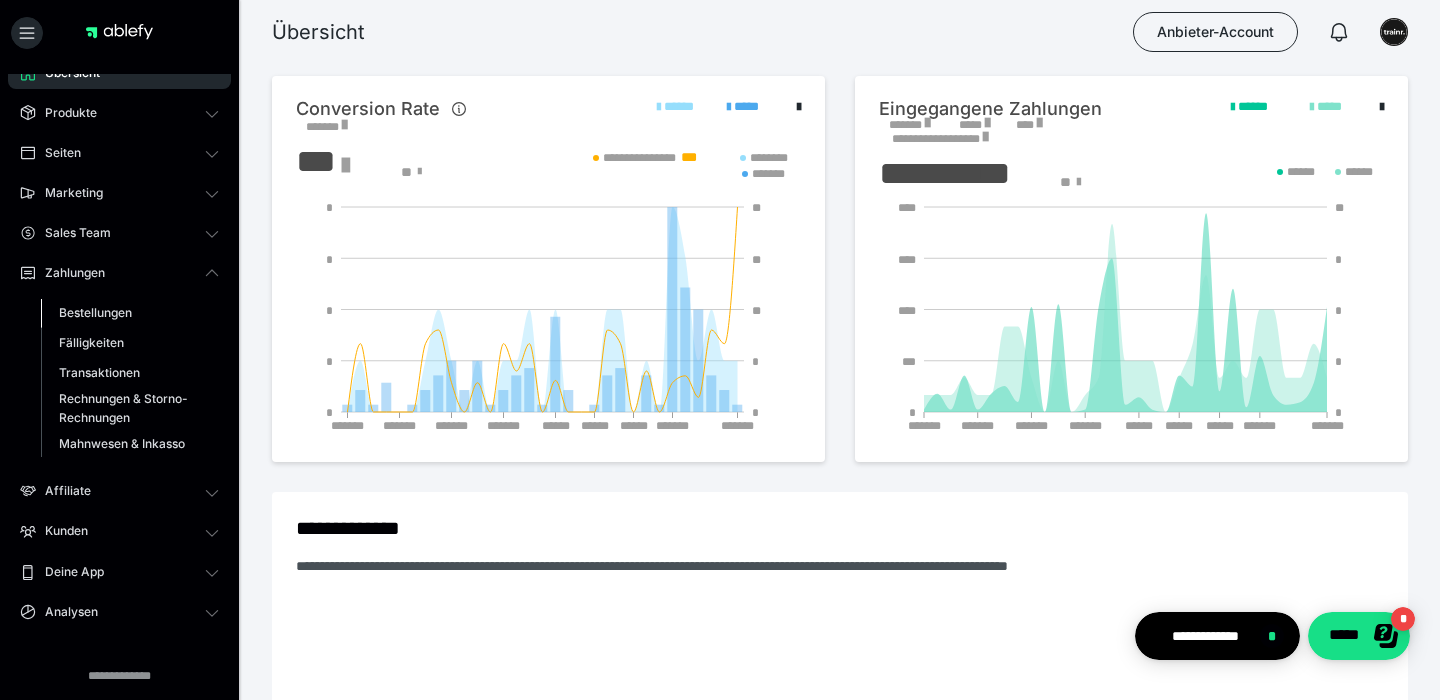 click on "Bestellungen" at bounding box center (130, 313) 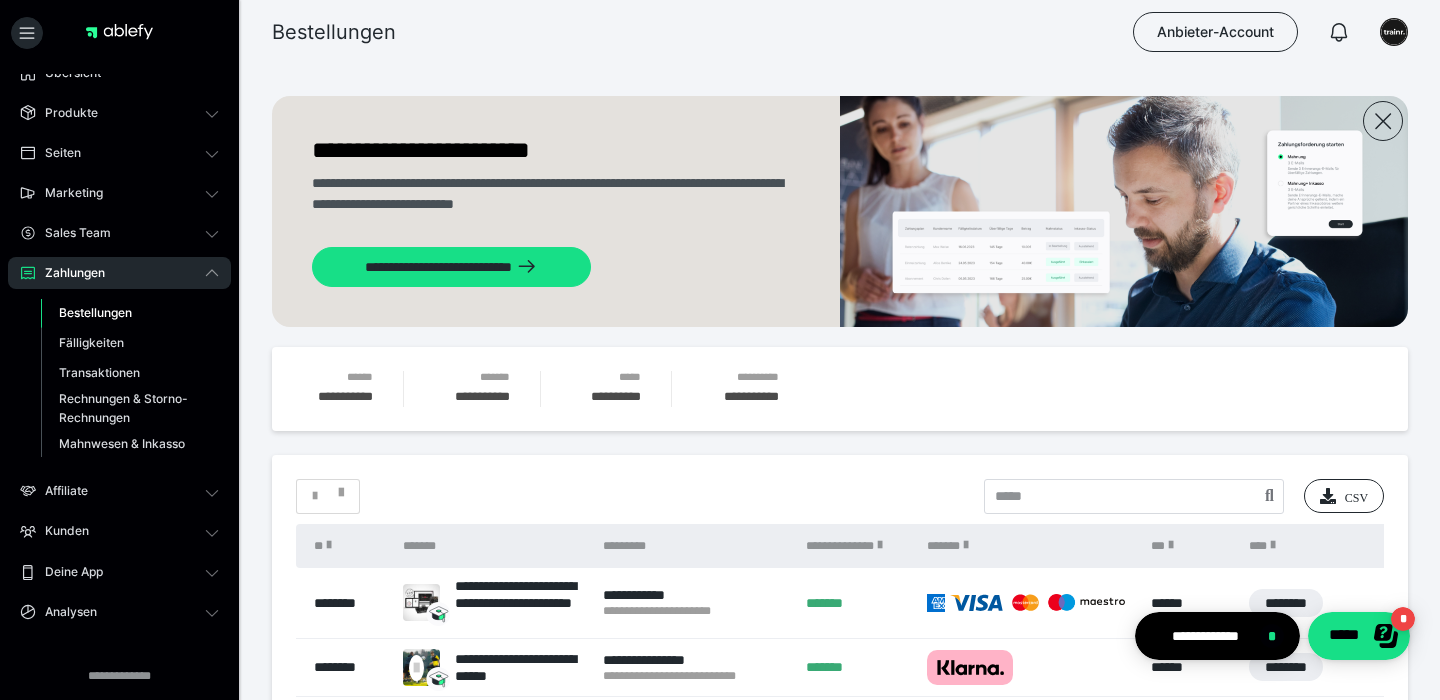 scroll, scrollTop: 26, scrollLeft: 0, axis: vertical 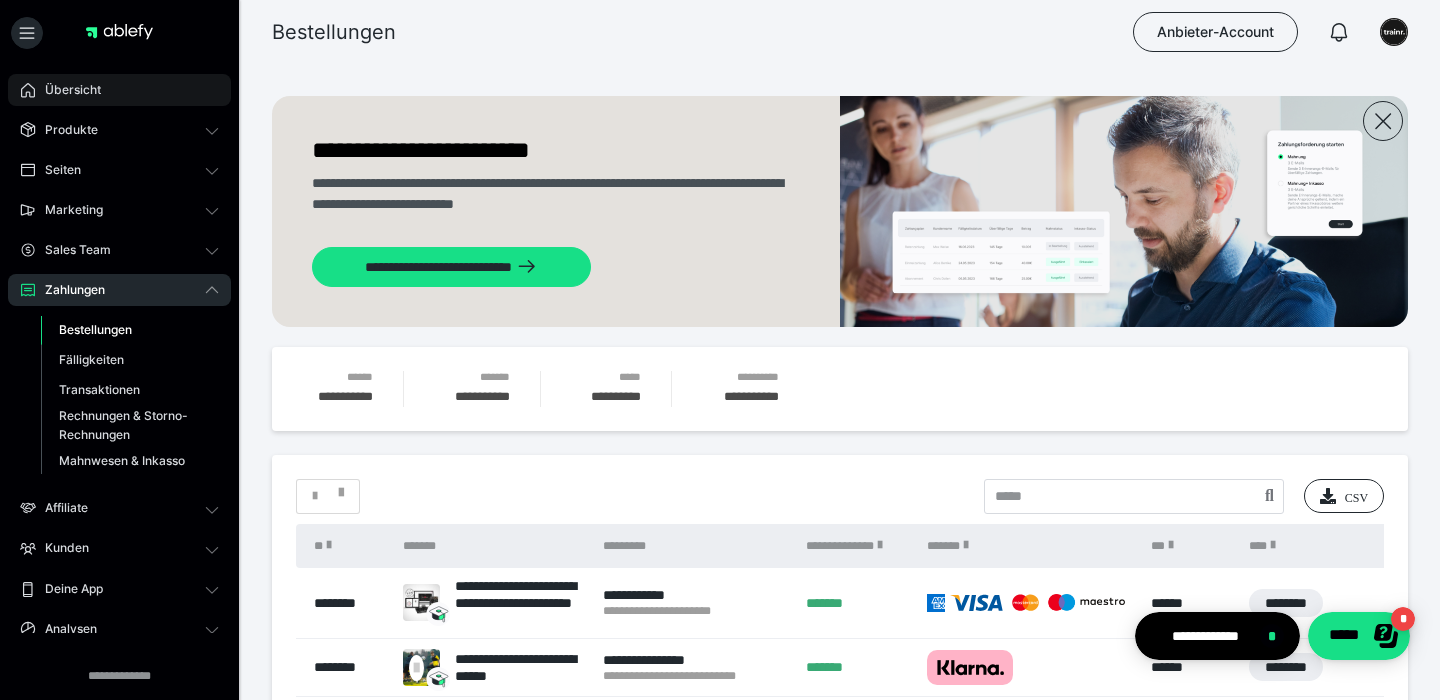 click on "Übersicht" at bounding box center [119, 90] 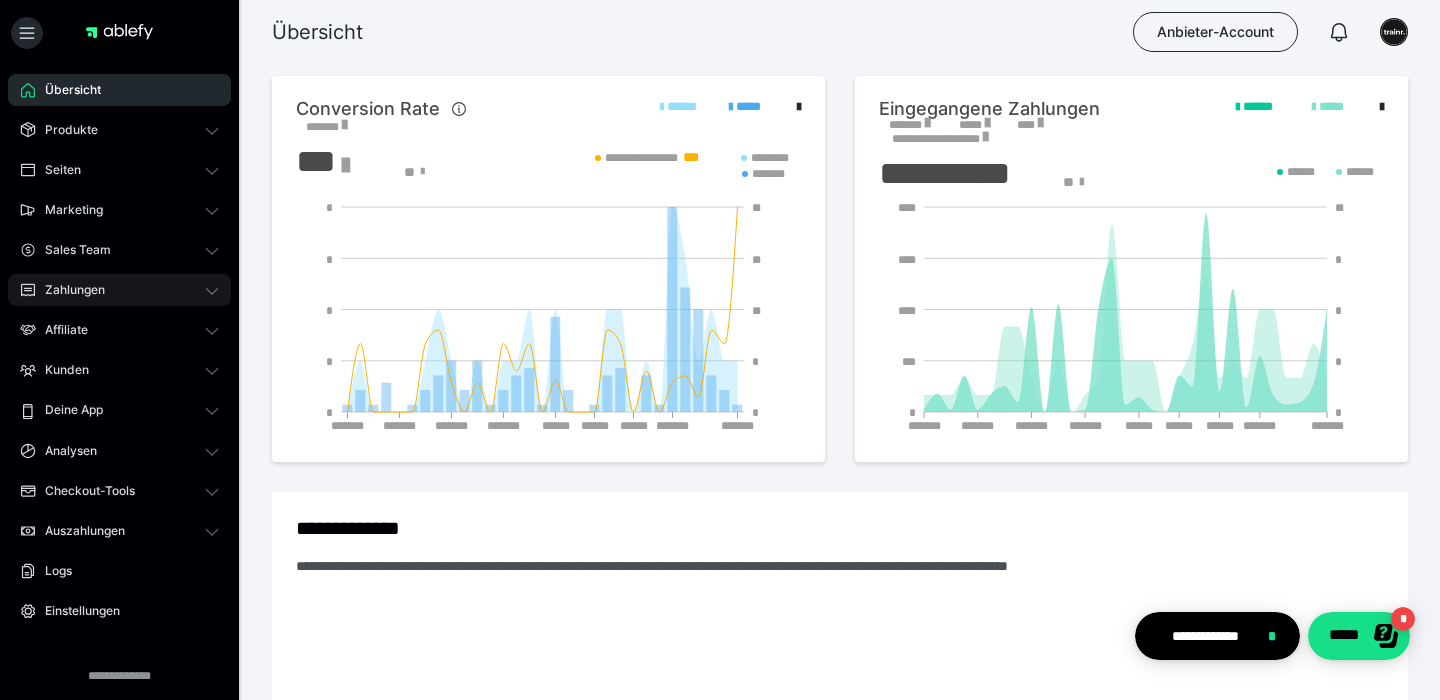 click on "Zahlungen" at bounding box center (119, 290) 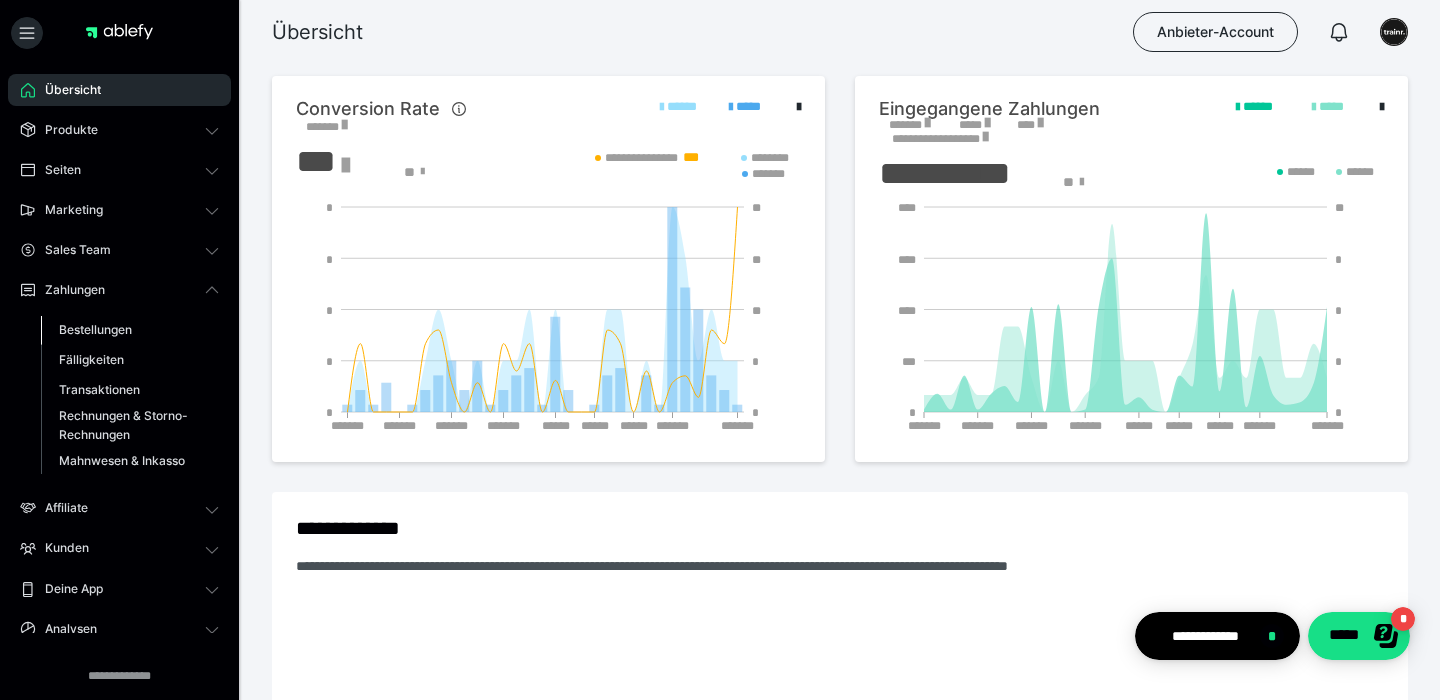click on "Bestellungen" at bounding box center (95, 329) 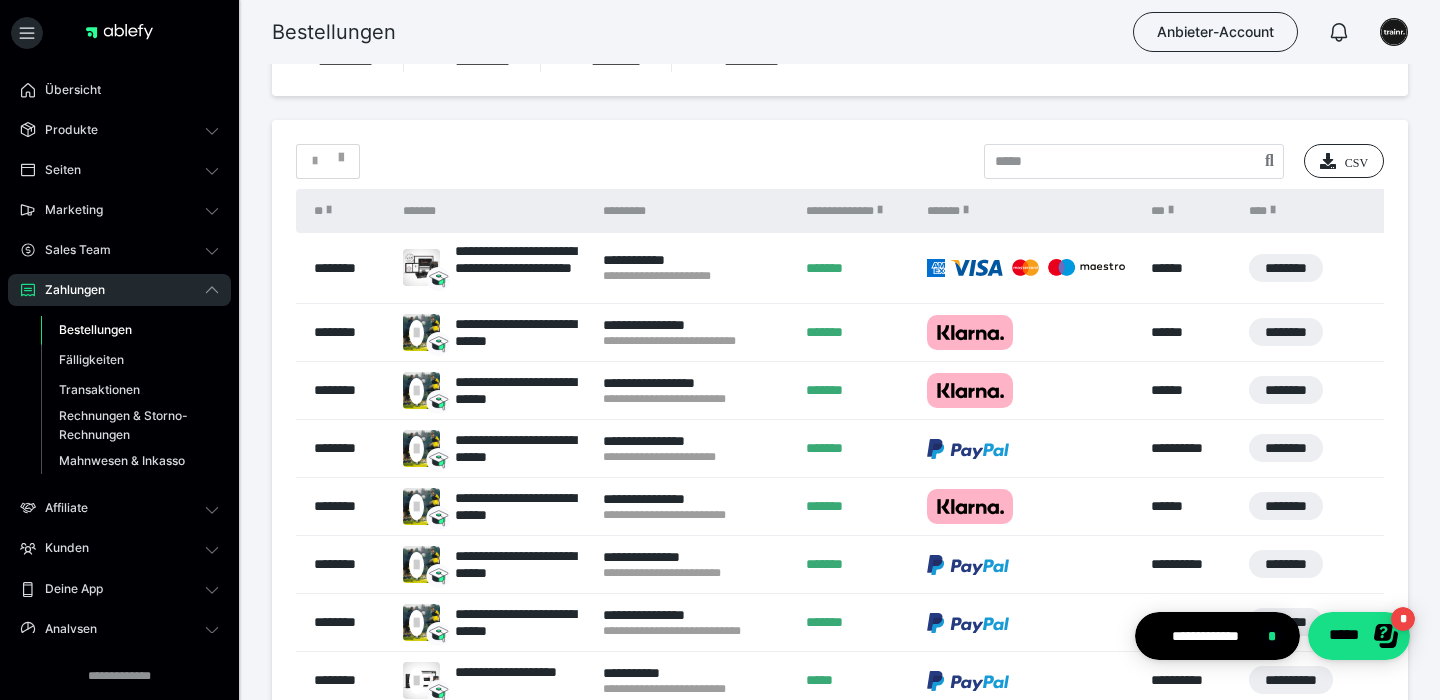 scroll, scrollTop: 0, scrollLeft: 0, axis: both 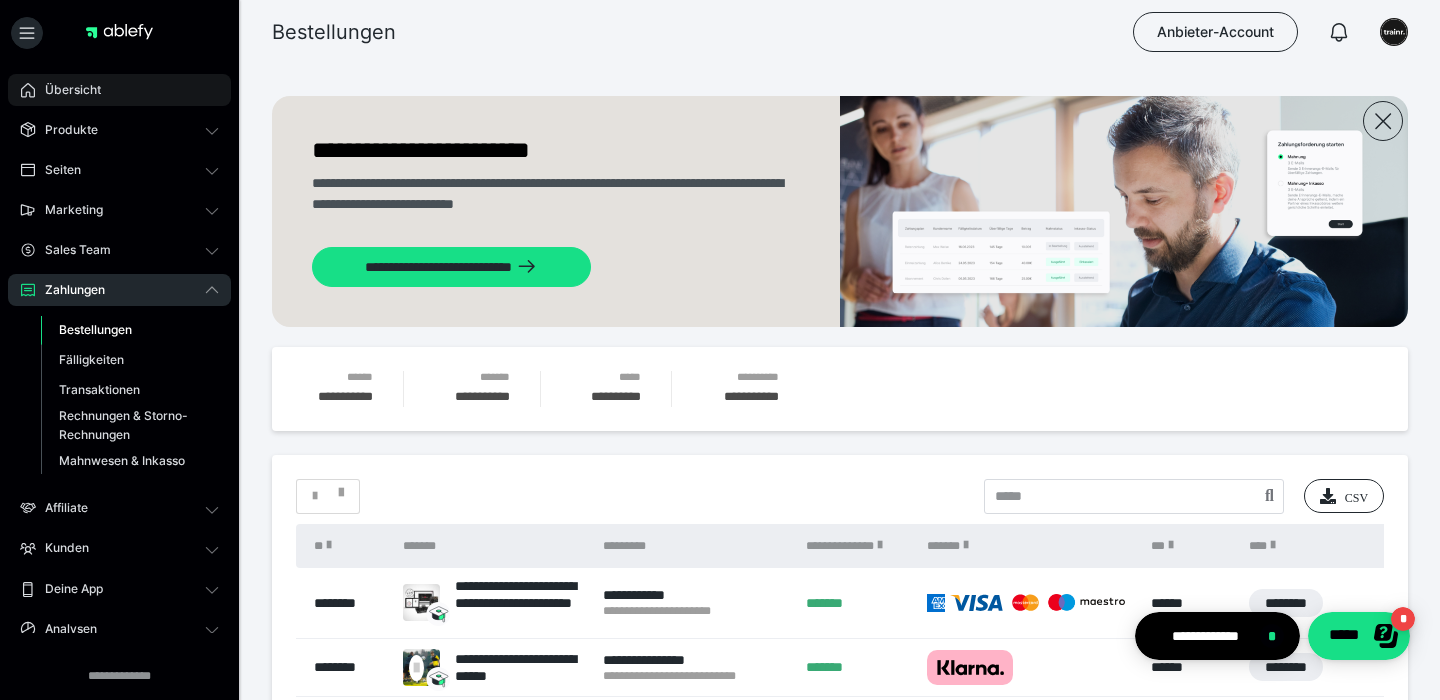 click on "Übersicht" at bounding box center (119, 90) 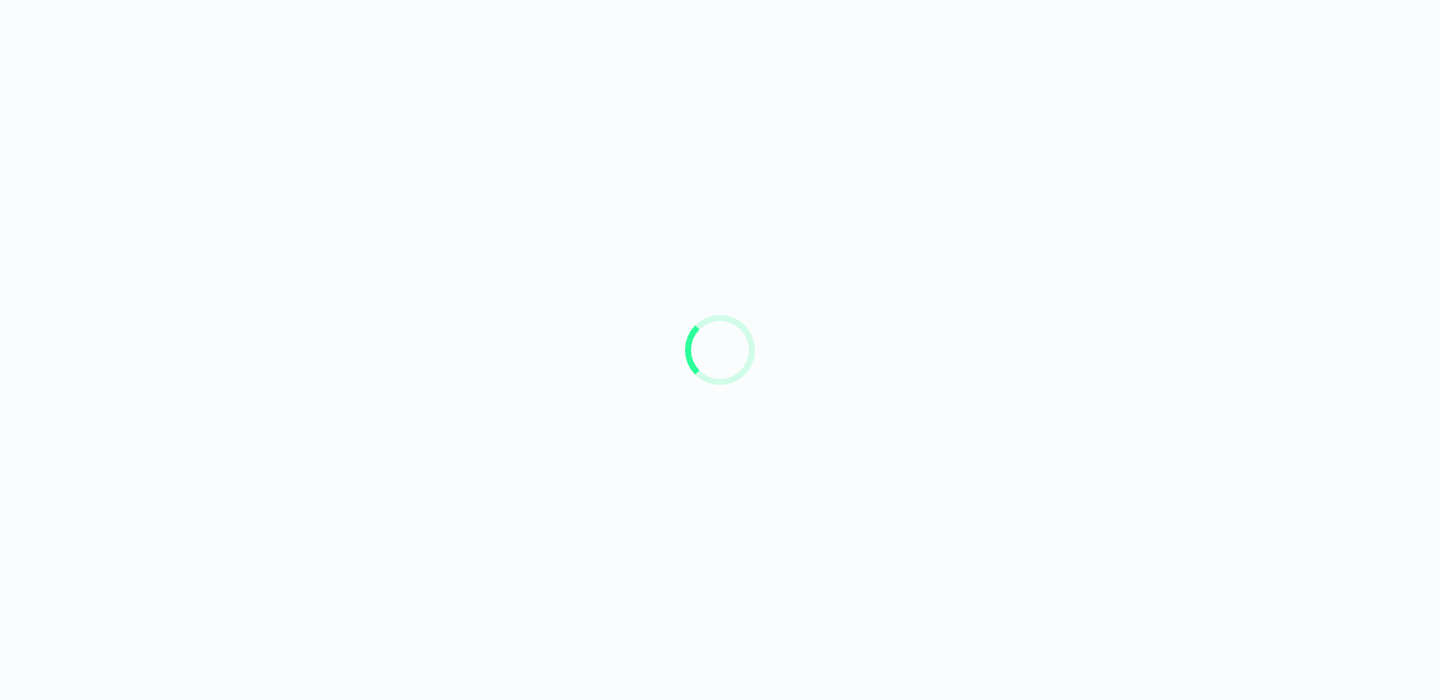scroll, scrollTop: 0, scrollLeft: 0, axis: both 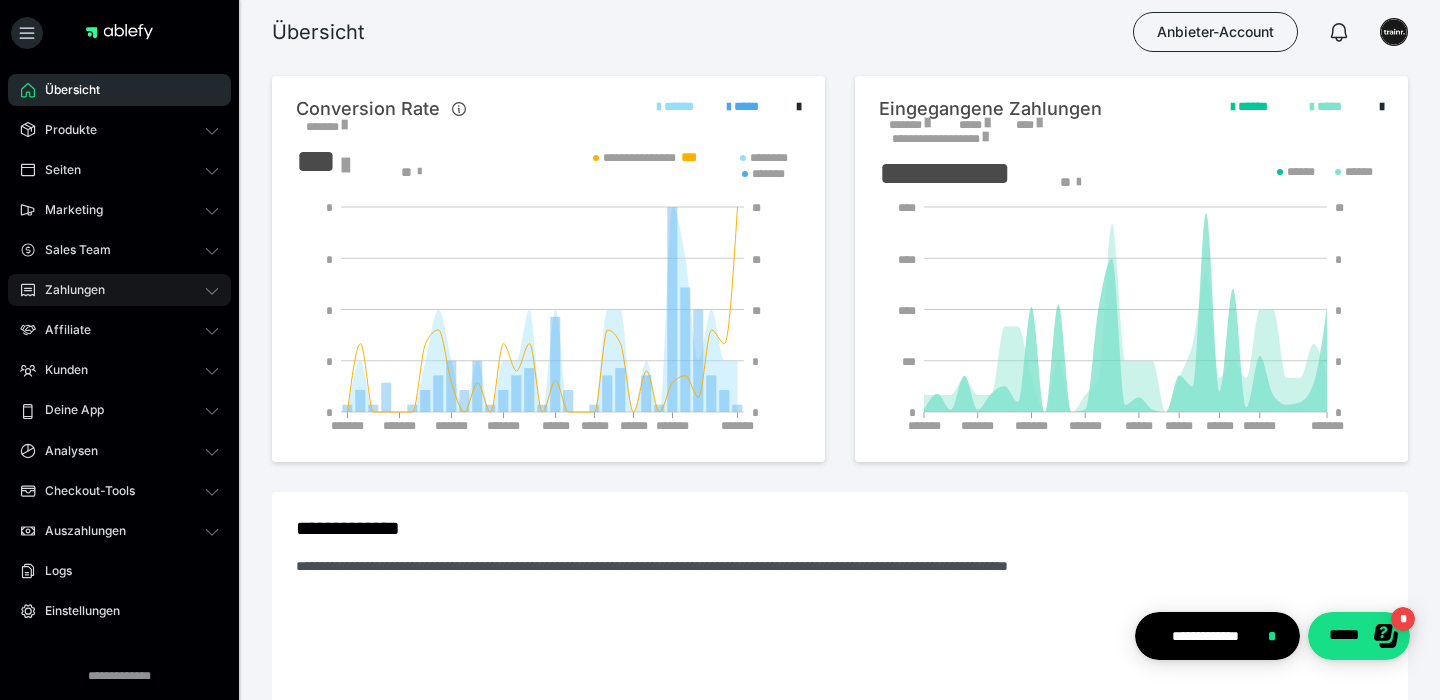 click on "Zahlungen" at bounding box center [68, 290] 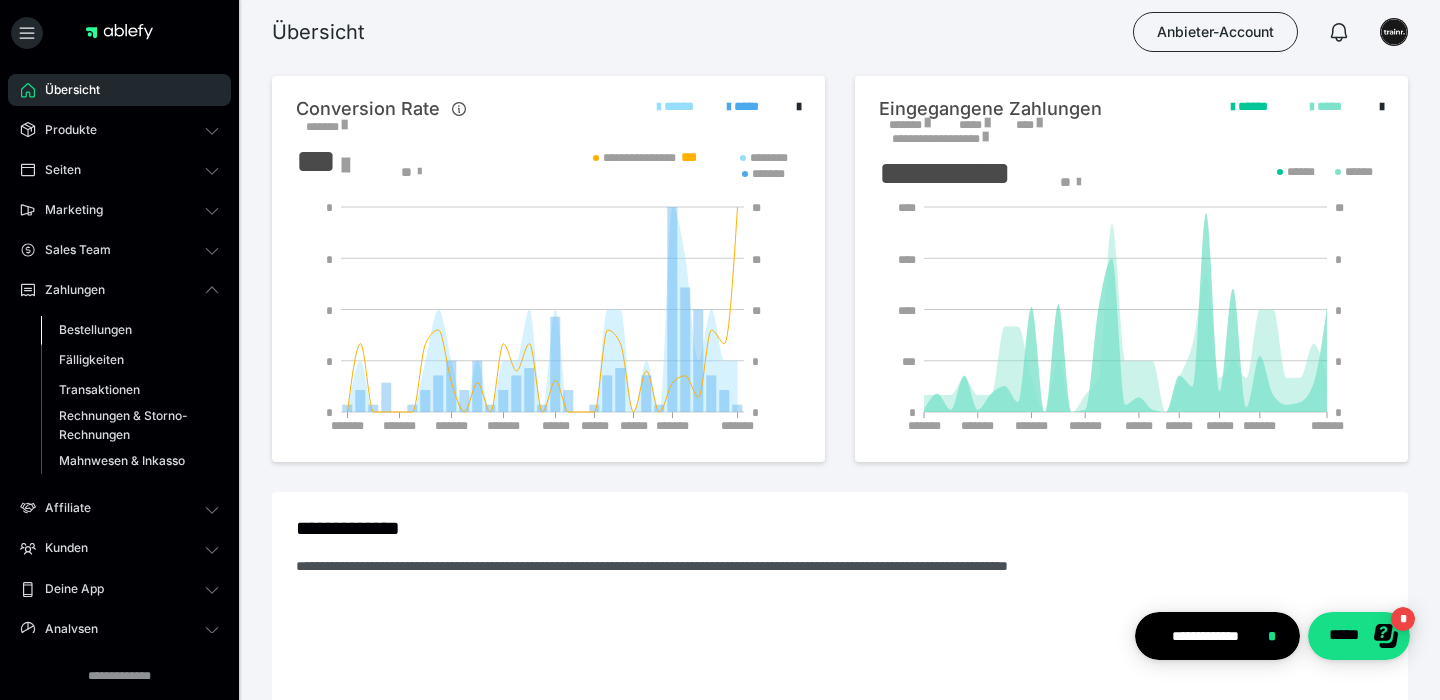 click on "Bestellungen" at bounding box center [95, 329] 